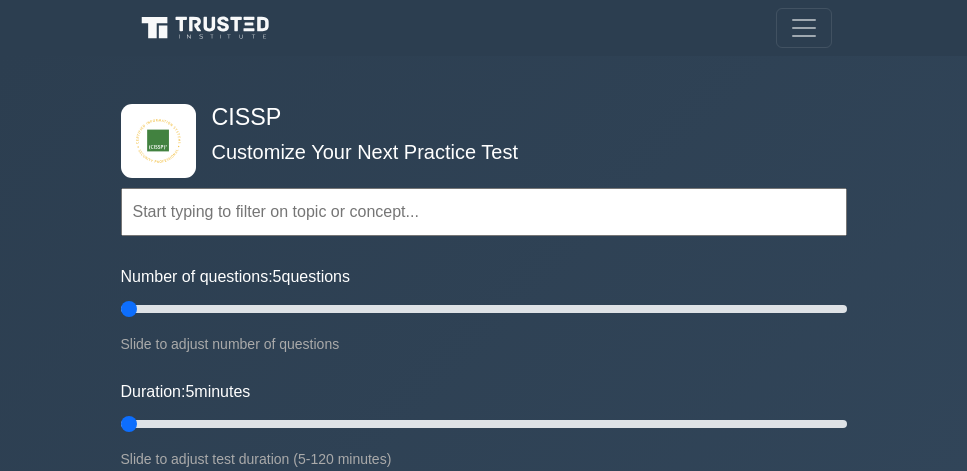 scroll, scrollTop: 171, scrollLeft: 0, axis: vertical 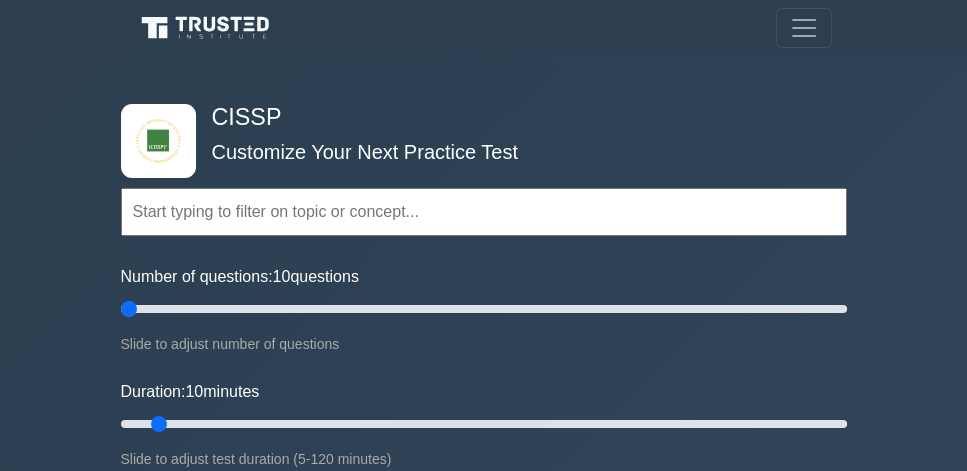 drag, startPoint x: 146, startPoint y: 304, endPoint x: 65, endPoint y: 304, distance: 81 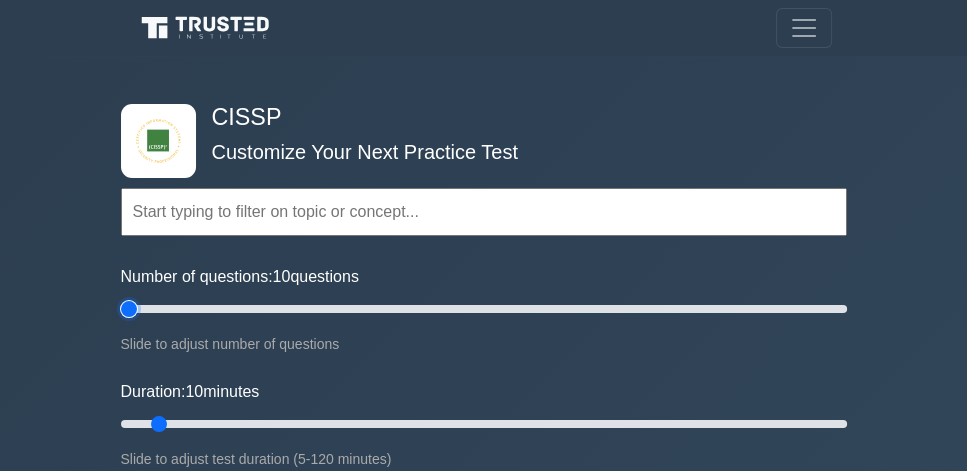 type on "5" 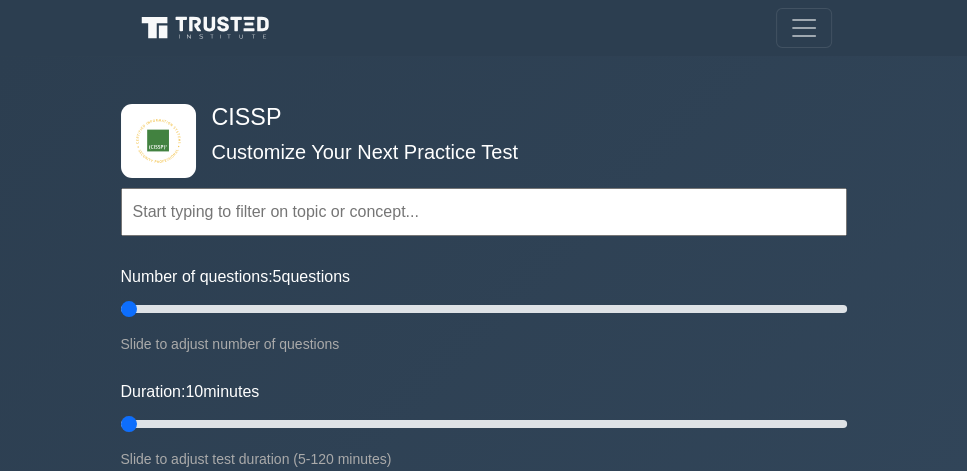 drag, startPoint x: 155, startPoint y: 419, endPoint x: 102, endPoint y: 399, distance: 56.648037 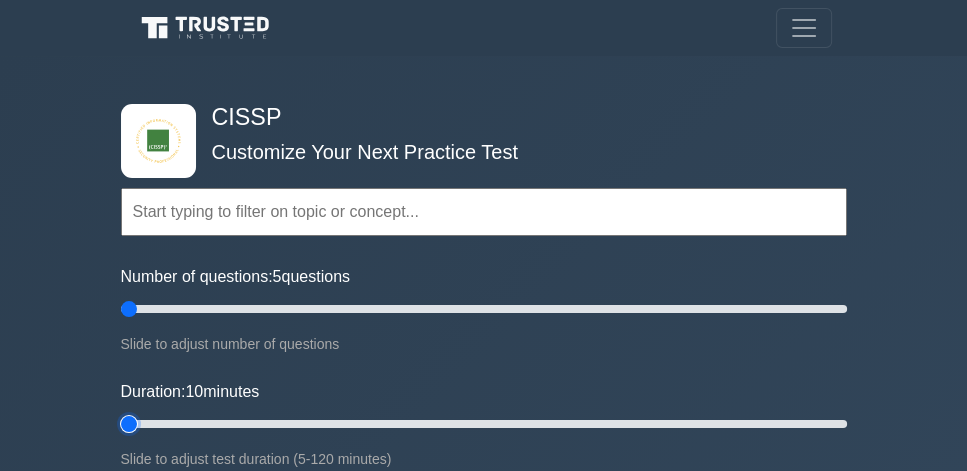 type on "5" 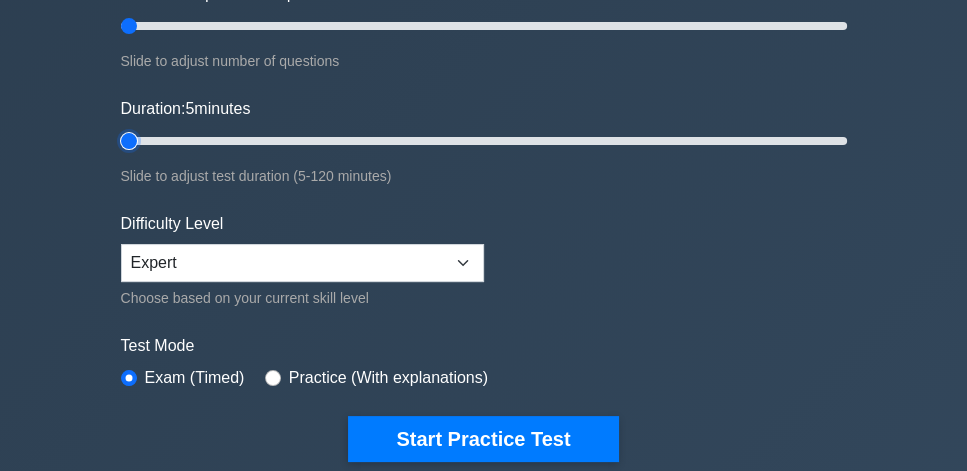 scroll, scrollTop: 514, scrollLeft: 0, axis: vertical 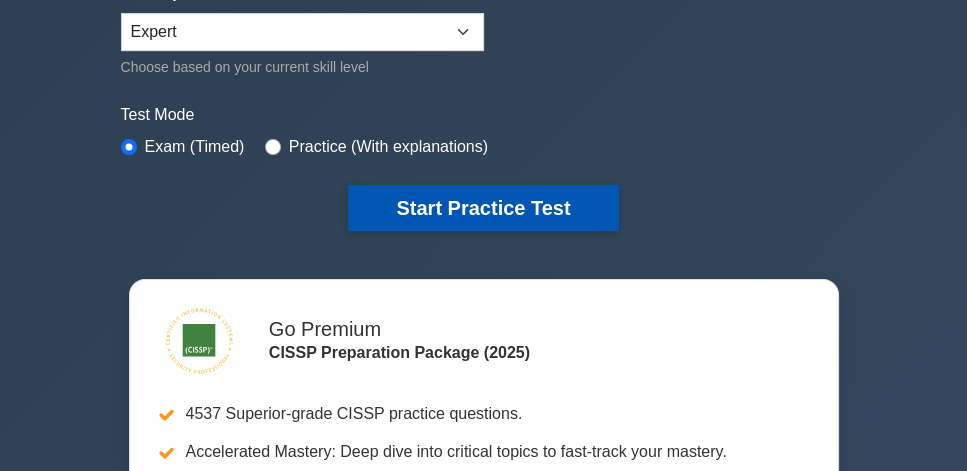 click on "Start Practice Test" at bounding box center (483, 208) 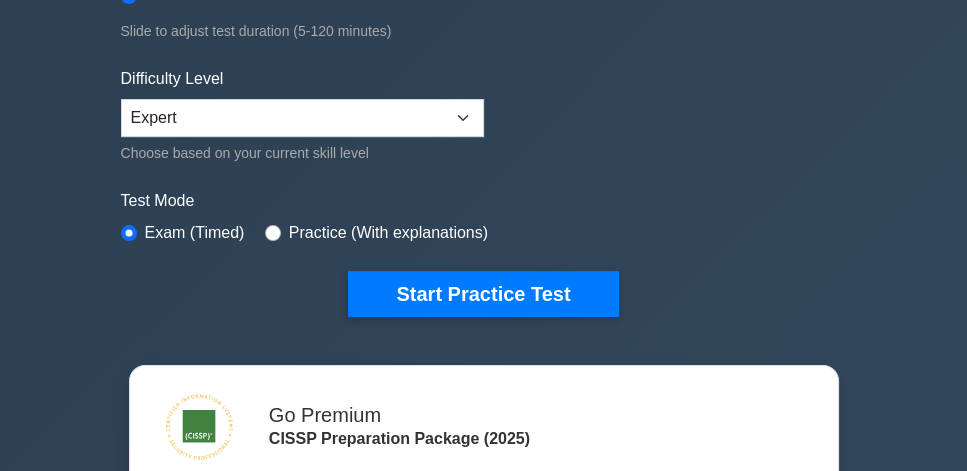 scroll, scrollTop: 285, scrollLeft: 0, axis: vertical 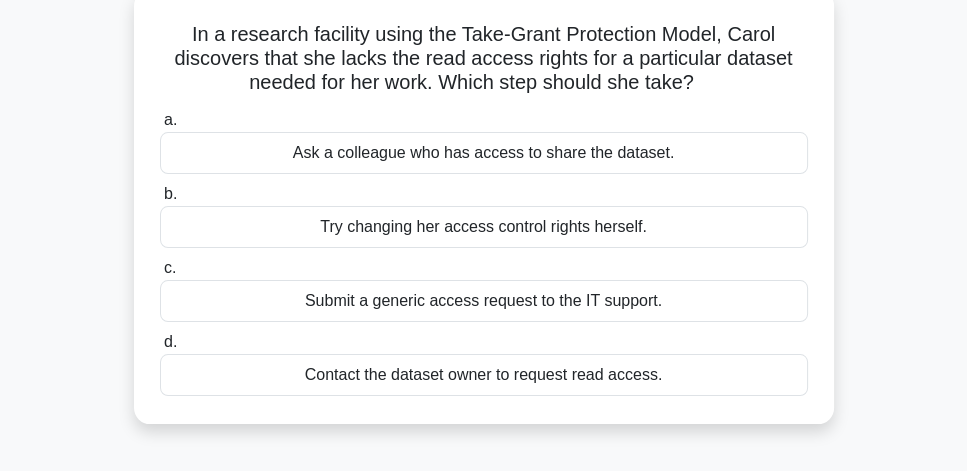 click on "Submit a generic access request to the IT support." at bounding box center (484, 301) 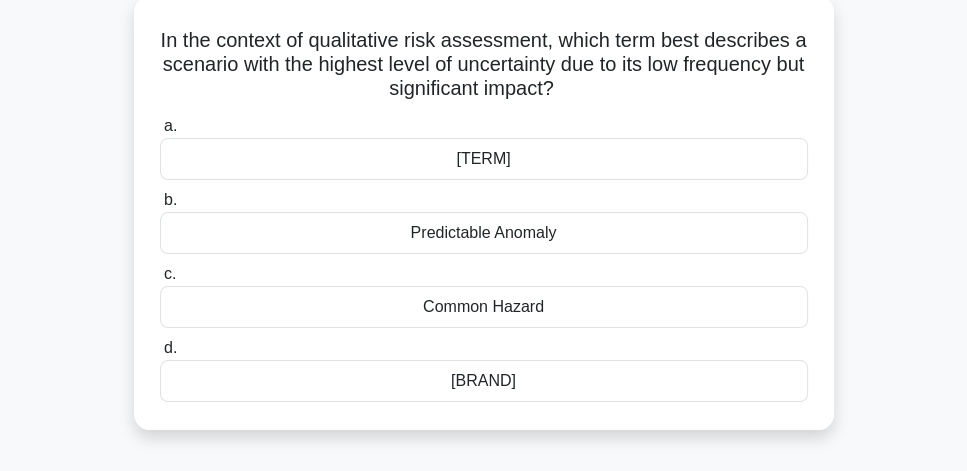 scroll, scrollTop: 114, scrollLeft: 0, axis: vertical 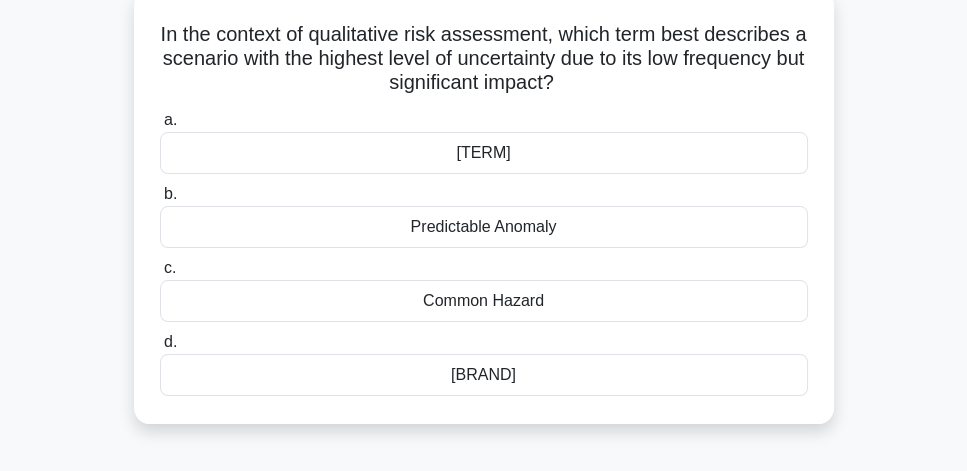 click on "Predictable Anomaly" at bounding box center (484, 227) 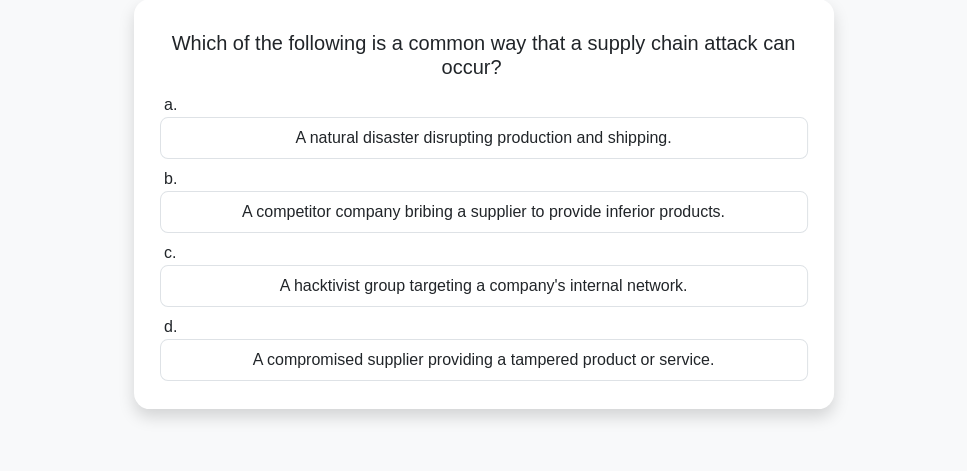 scroll, scrollTop: 114, scrollLeft: 0, axis: vertical 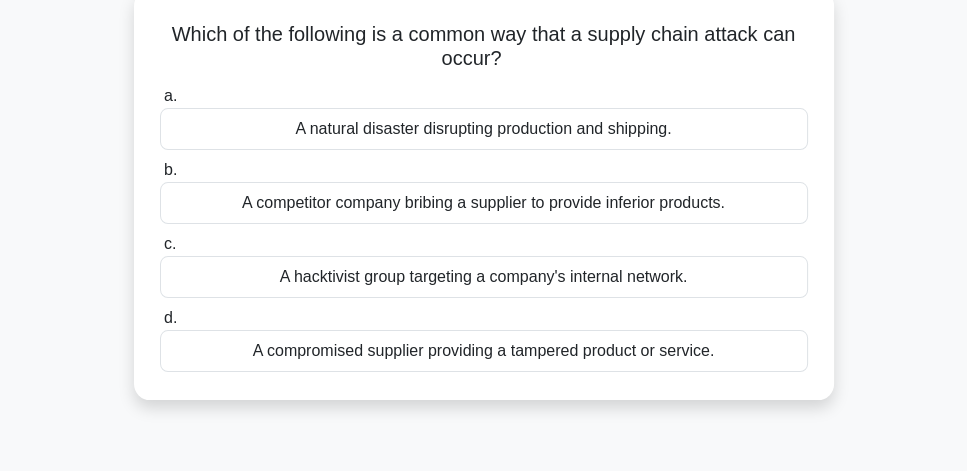 click on "A competitor company bribing a supplier to provide inferior products." at bounding box center (484, 203) 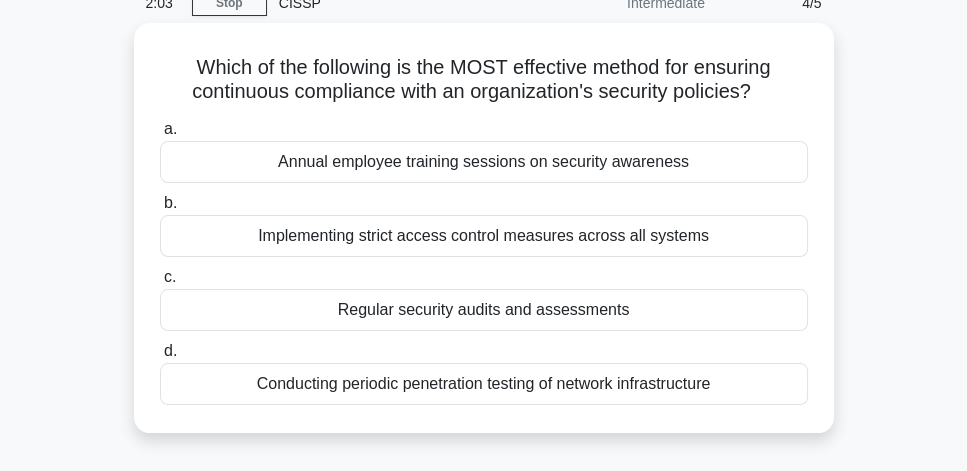 scroll, scrollTop: 114, scrollLeft: 0, axis: vertical 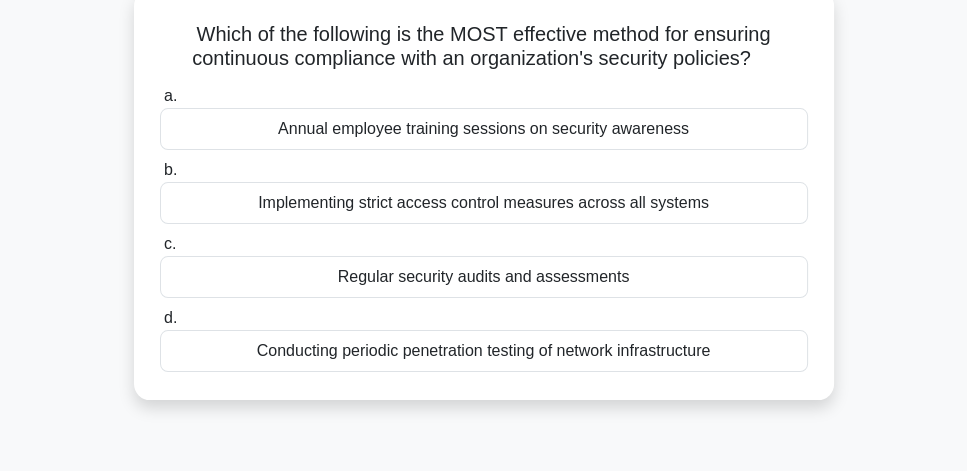 click on "Regular security audits and assessments" at bounding box center [484, 277] 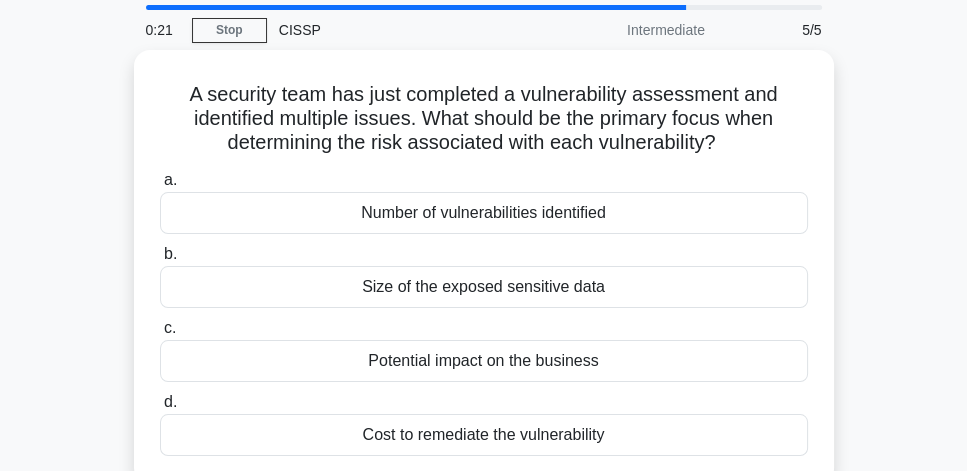 scroll, scrollTop: 57, scrollLeft: 0, axis: vertical 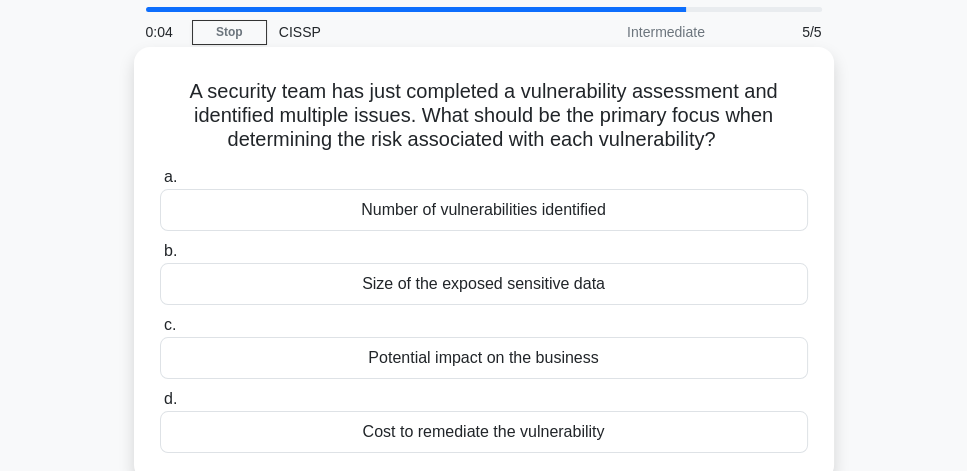 click on "Potential impact on the business" at bounding box center (484, 358) 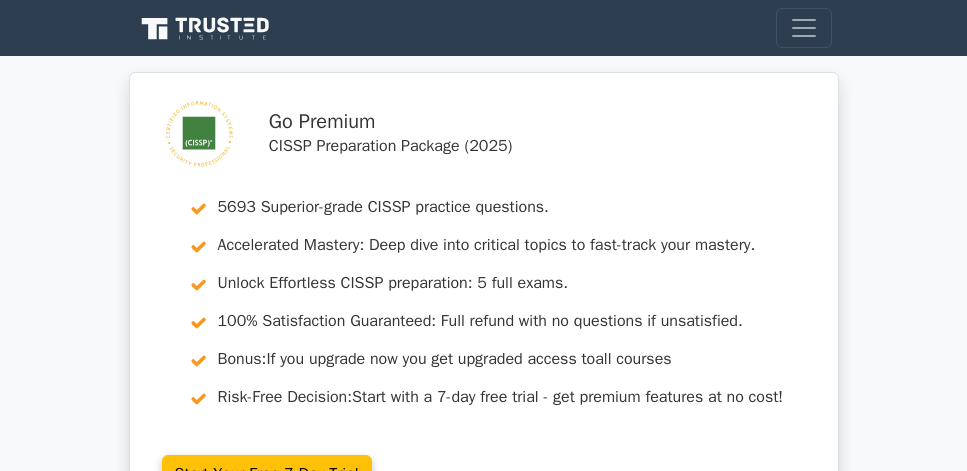 scroll, scrollTop: 0, scrollLeft: 0, axis: both 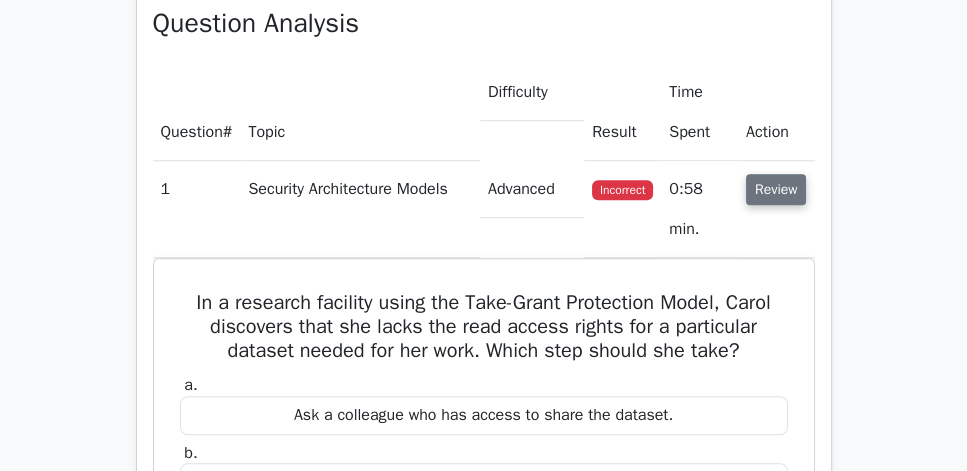 click on "Review" at bounding box center (776, 189) 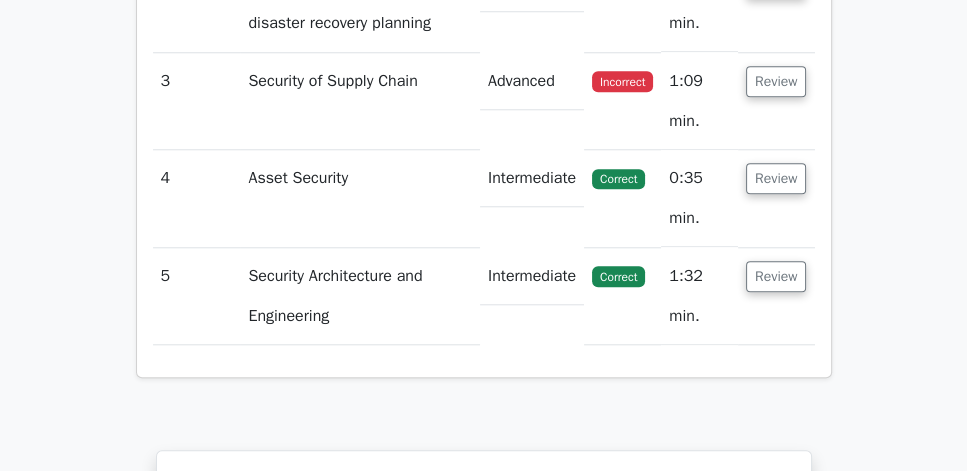 scroll, scrollTop: 1771, scrollLeft: 0, axis: vertical 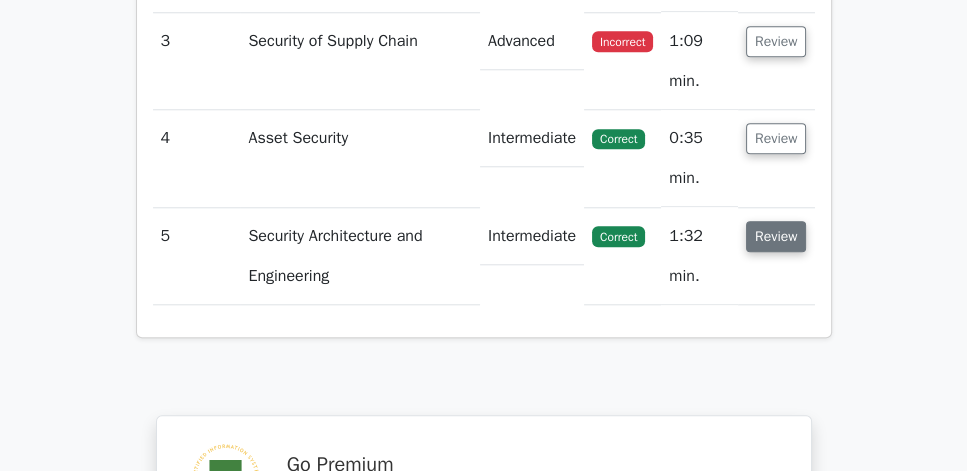 click on "Review" at bounding box center [776, 236] 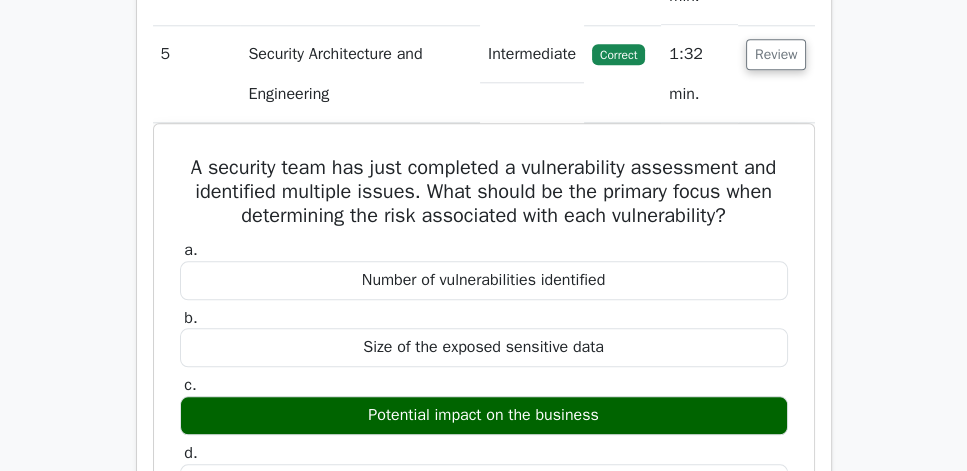 scroll, scrollTop: 1885, scrollLeft: 0, axis: vertical 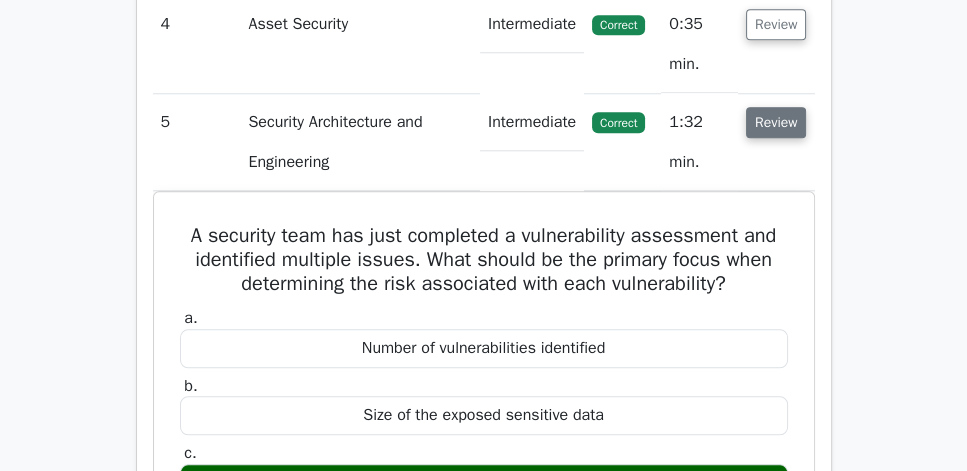 click on "Review" at bounding box center (776, 122) 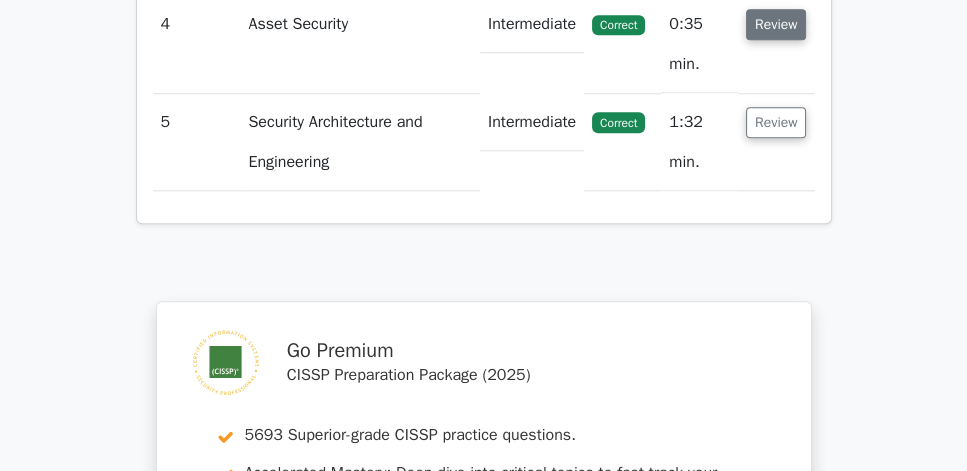 click on "Review" at bounding box center [776, 24] 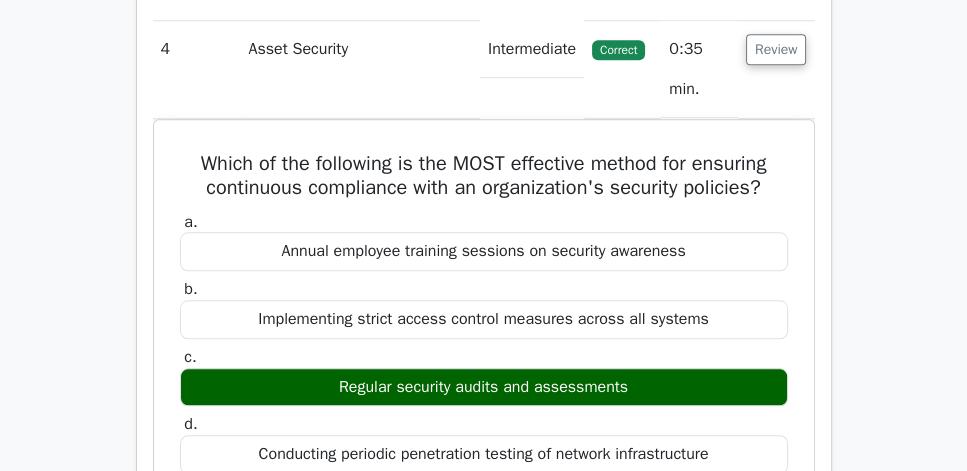 scroll, scrollTop: 1714, scrollLeft: 0, axis: vertical 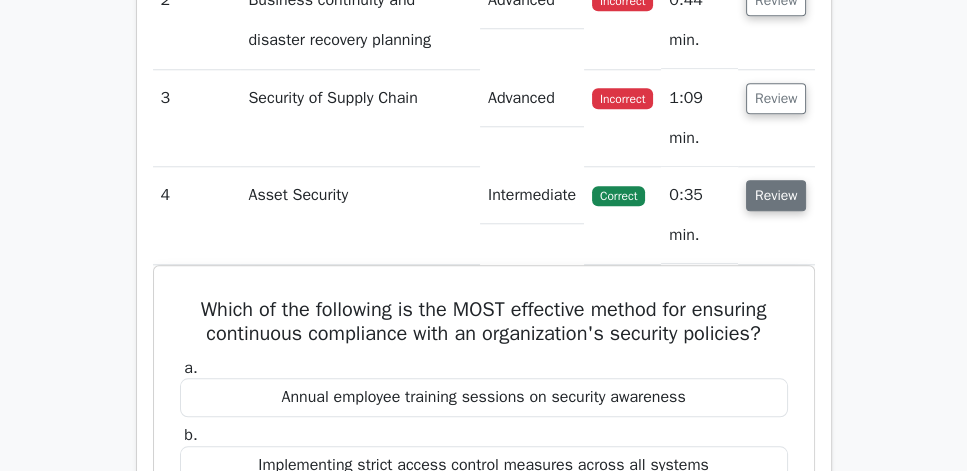 click on "Review" at bounding box center (776, 195) 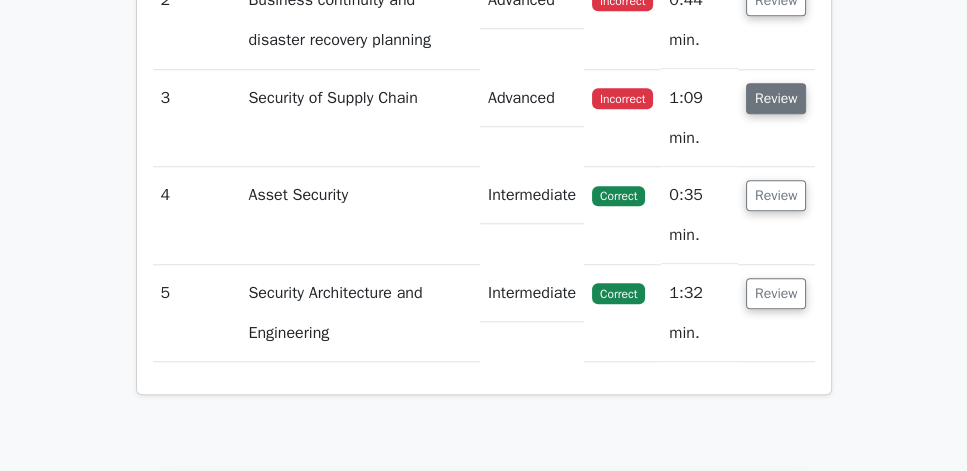 click on "Review" at bounding box center (776, 98) 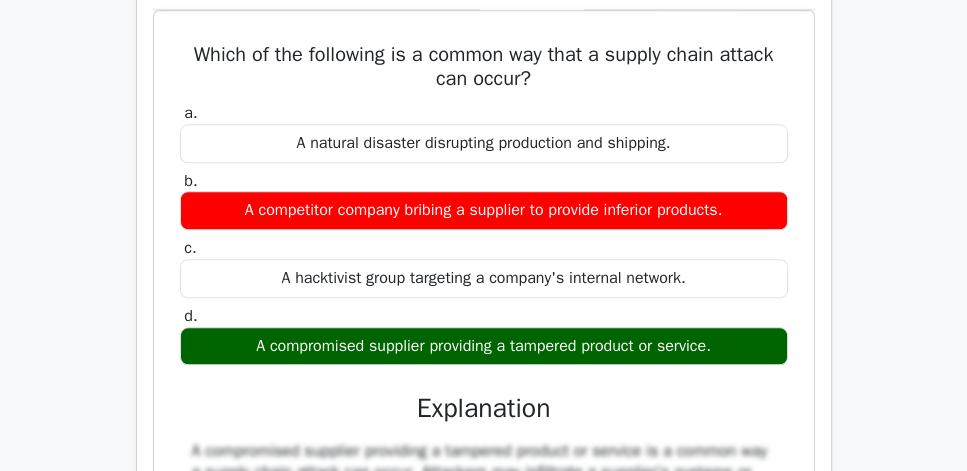 scroll, scrollTop: 1828, scrollLeft: 0, axis: vertical 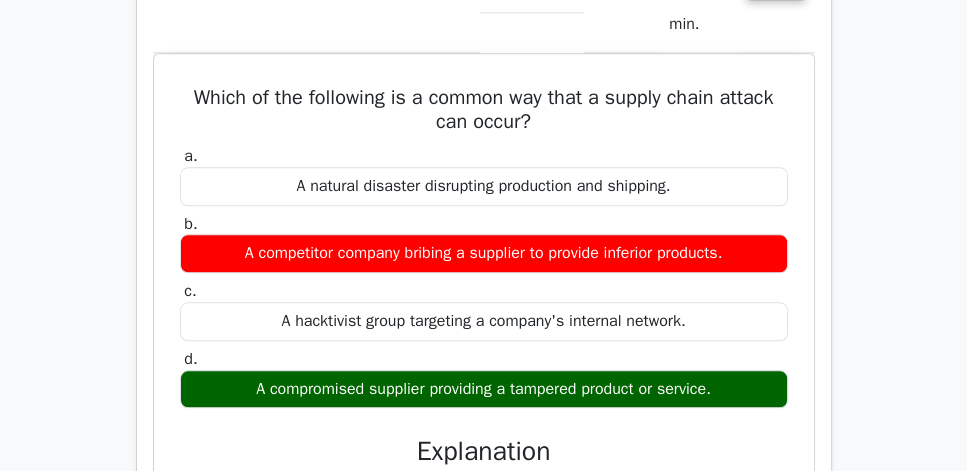click on "Review" at bounding box center [776, -16] 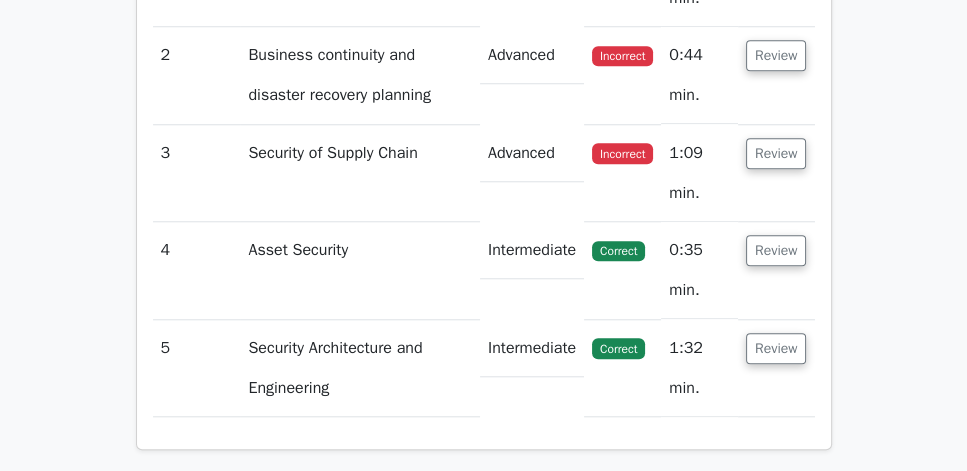scroll, scrollTop: 1600, scrollLeft: 0, axis: vertical 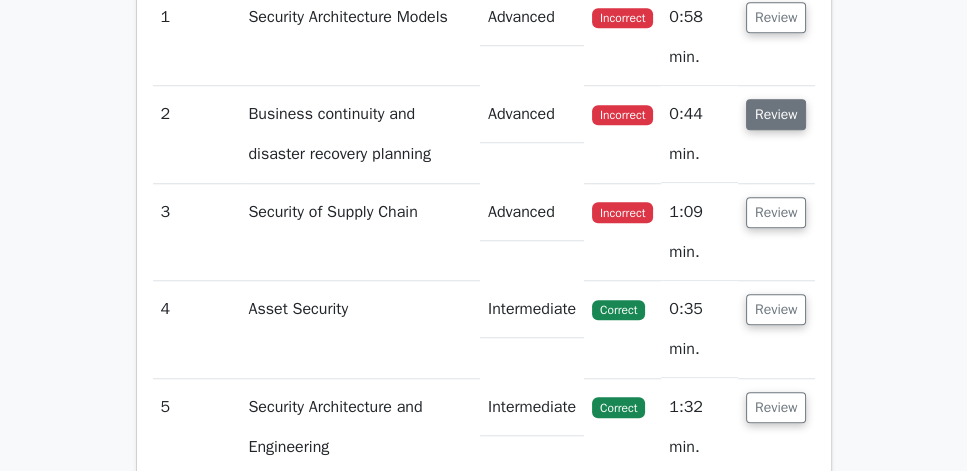 click on "Review" at bounding box center [776, 114] 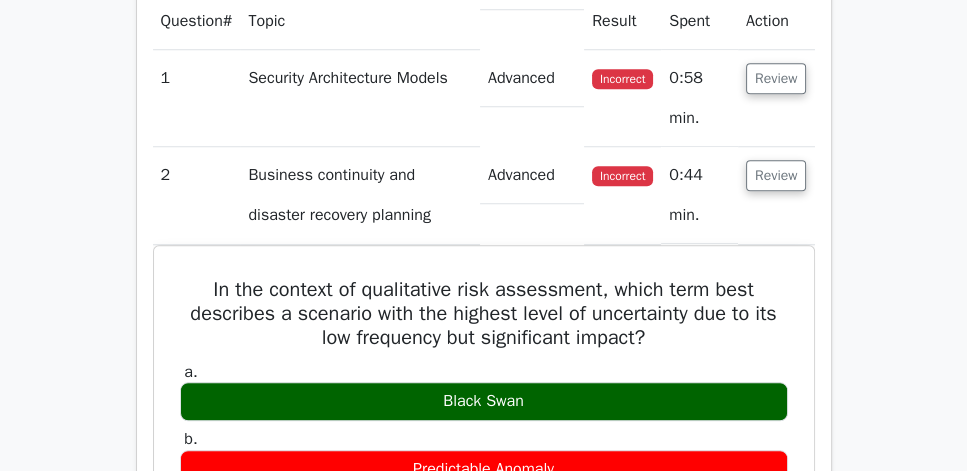scroll, scrollTop: 1542, scrollLeft: 0, axis: vertical 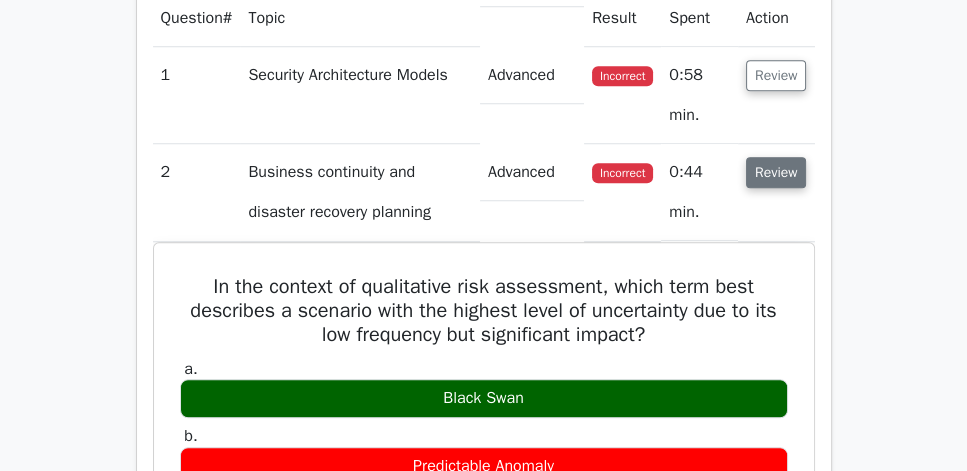 click on "Review" at bounding box center (776, 172) 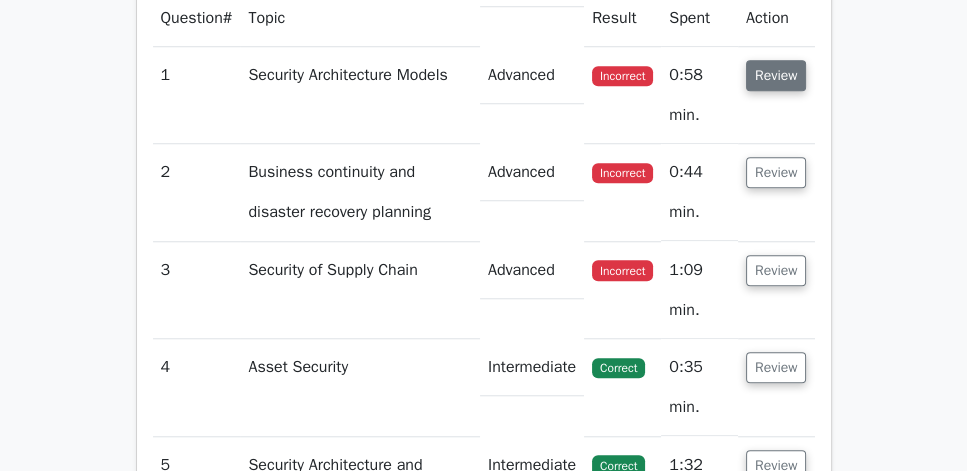 click on "Review" at bounding box center [776, 75] 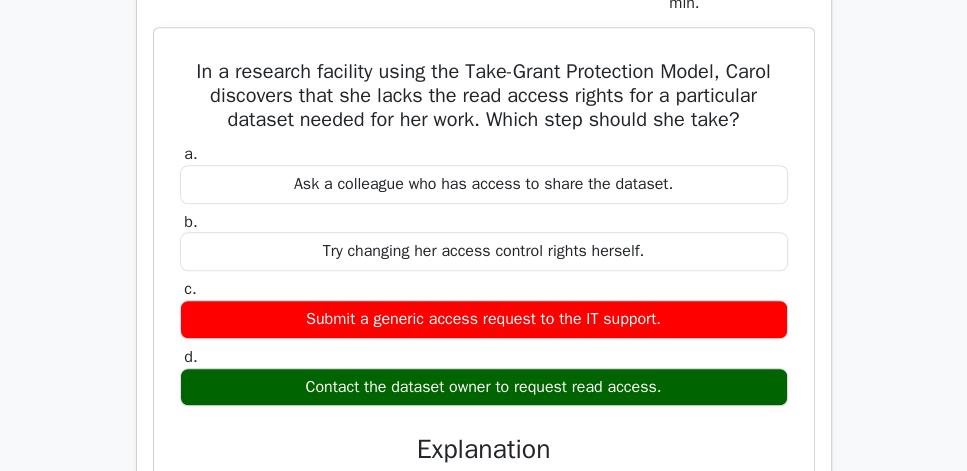 scroll, scrollTop: 1657, scrollLeft: 0, axis: vertical 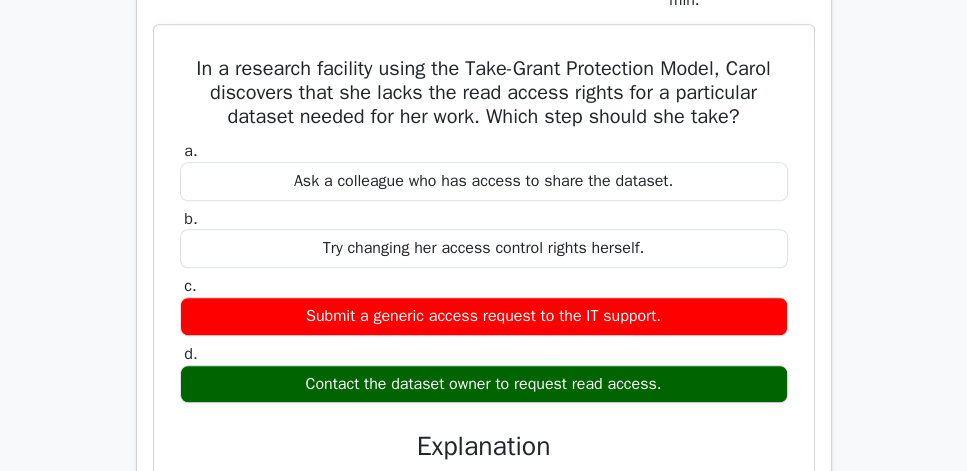 drag, startPoint x: 185, startPoint y: 88, endPoint x: 576, endPoint y: 214, distance: 410.80045 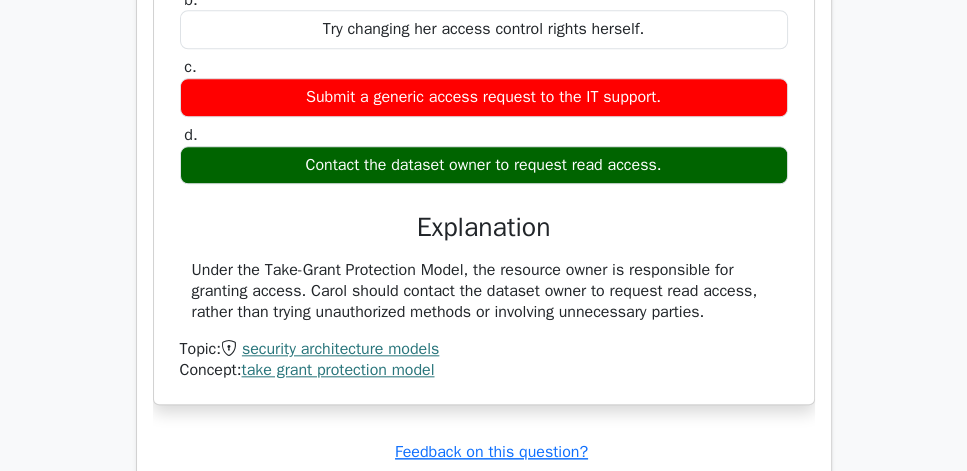 scroll, scrollTop: 1942, scrollLeft: 0, axis: vertical 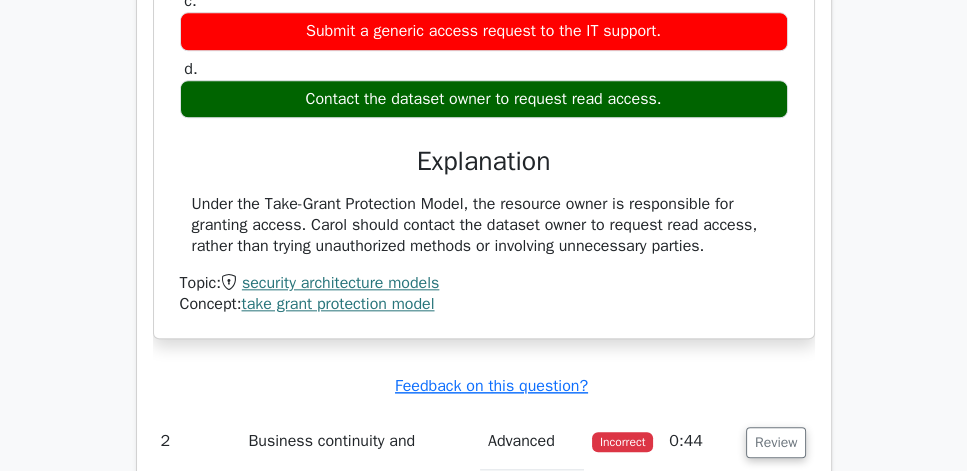 click on "Under the Take-Grant Protection Model, the resource owner is responsible for granting access. Carol should contact the dataset owner to request read access, rather than trying unauthorized methods or involving unnecessary parties." at bounding box center (484, 225) 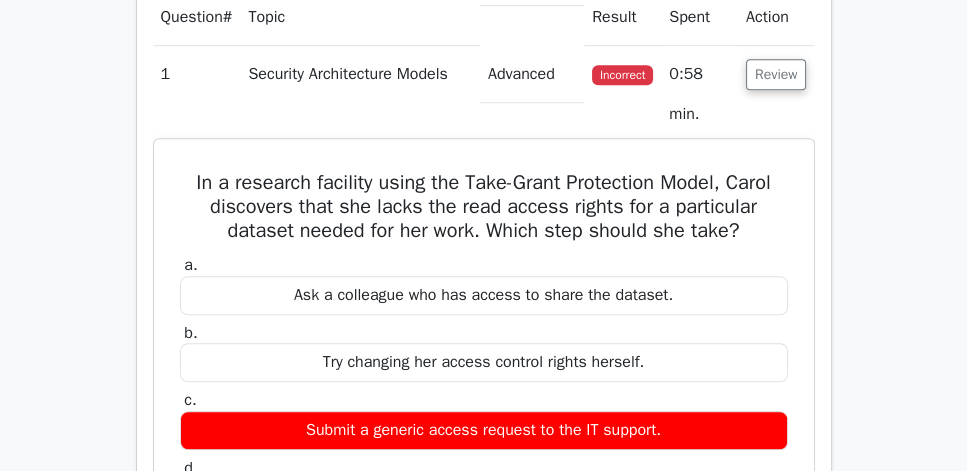 scroll, scrollTop: 1542, scrollLeft: 0, axis: vertical 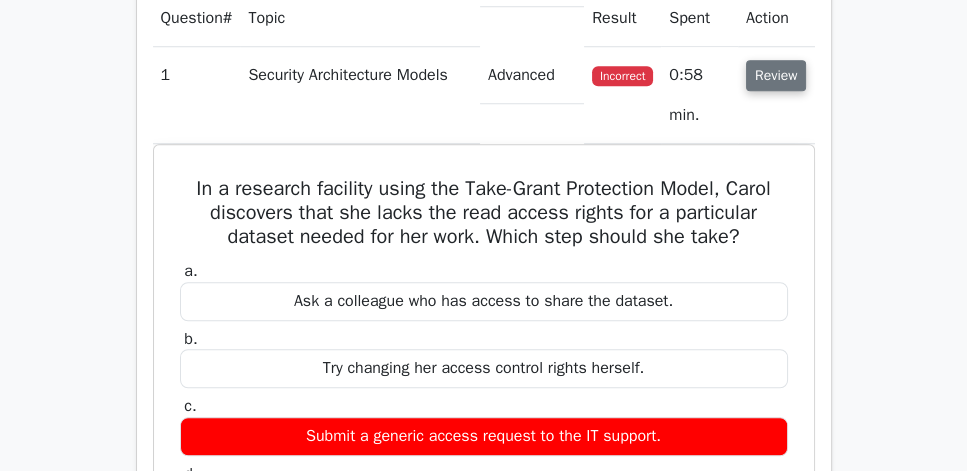 click on "Review" at bounding box center (776, 75) 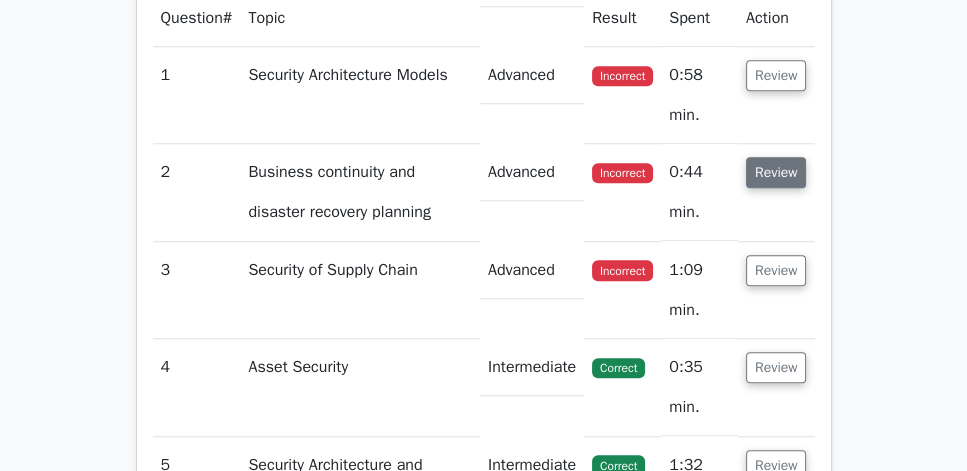 click on "Review" at bounding box center [776, 172] 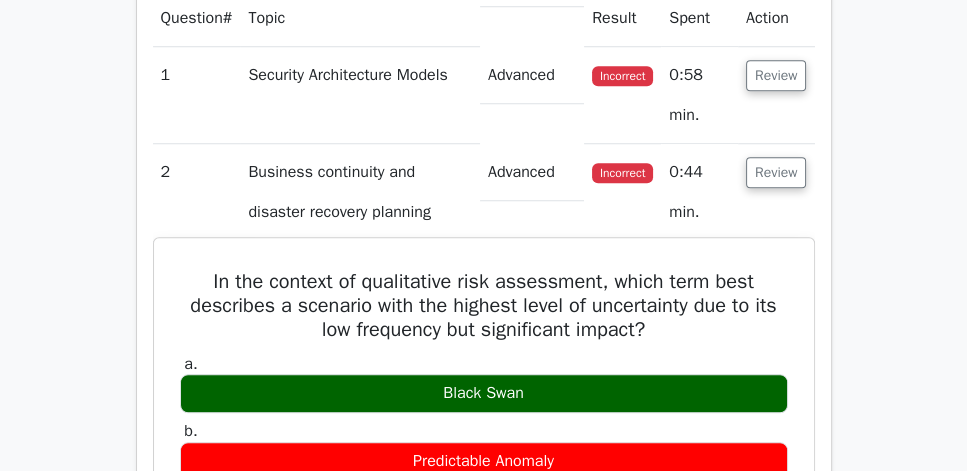 scroll, scrollTop: 1714, scrollLeft: 0, axis: vertical 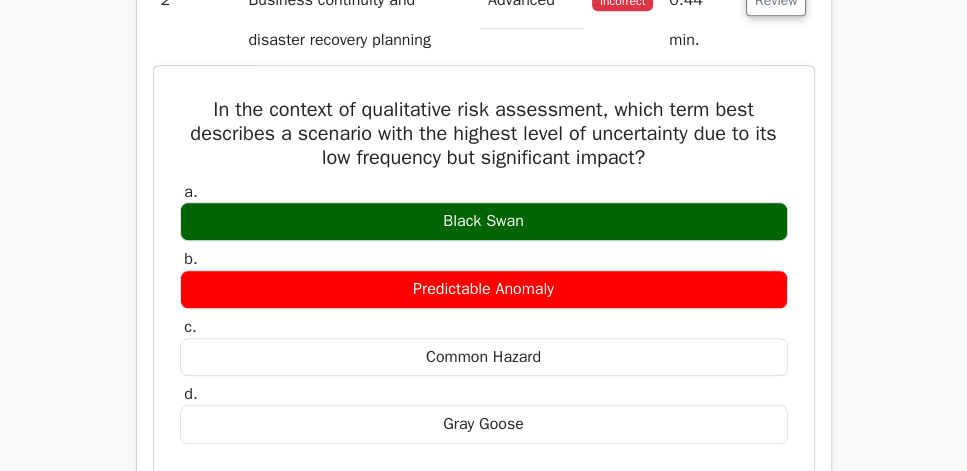 drag, startPoint x: 167, startPoint y: 168, endPoint x: 707, endPoint y: 354, distance: 571.1357 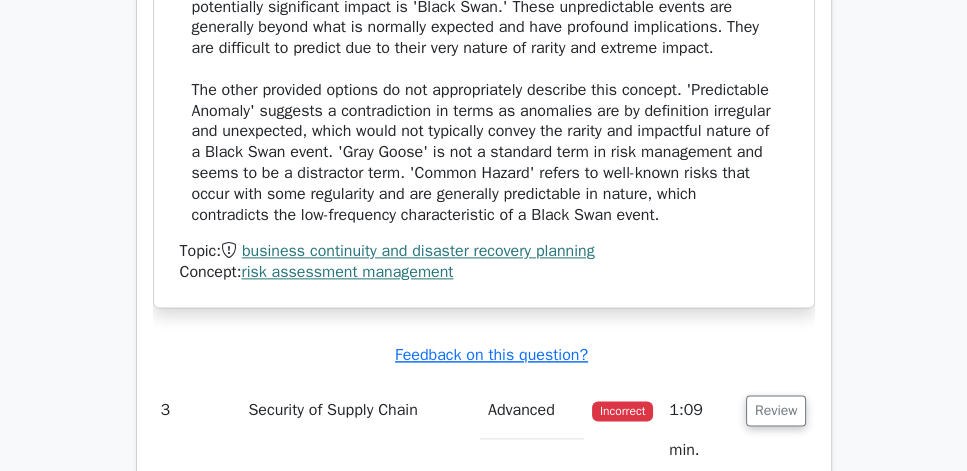 scroll, scrollTop: 2285, scrollLeft: 0, axis: vertical 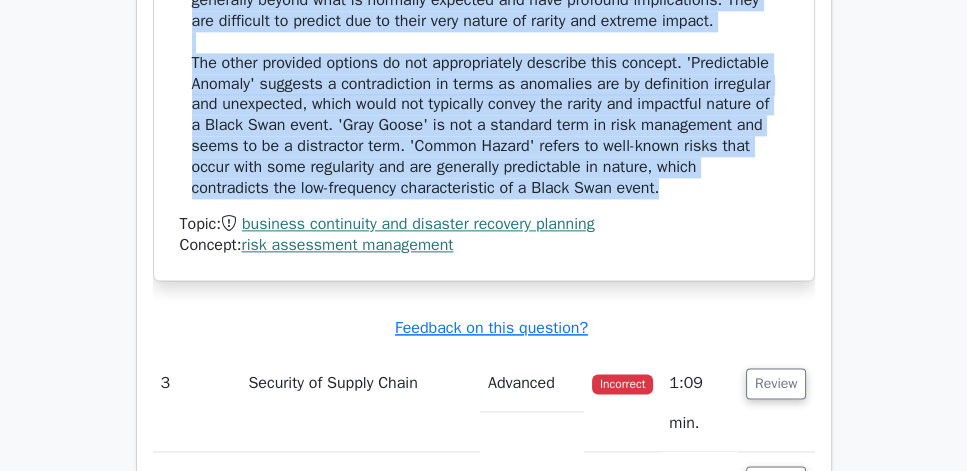 click on "The term that best describes a scenario with high uncertainty, low frequency but potentially significant impact is 'Black Swan.' These unpredictable events are generally beyond what is normally expected and have profound implications. They are difficult to predict due to their very nature of rarity and extreme impact. The other provided options do not appropriately describe this concept. 'Predictable Anomaly' suggests a contradiction in terms as anomalies are by definition irregular and unexpected, which would not typically convey the rarity and impactful nature of a Black Swan event. 'Gray Goose' is not a standard term in risk management and seems to be a distractor term. 'Common Hazard' refers to well-known risks that occur with some regularity and are generally predictable in nature, which contradicts the low-frequency characteristic of a Black Swan event." at bounding box center (484, 74) 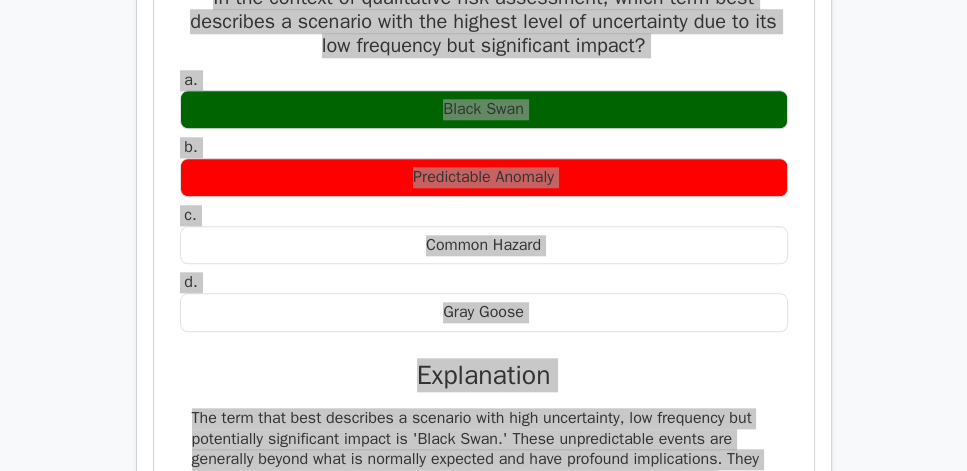scroll, scrollTop: 1885, scrollLeft: 0, axis: vertical 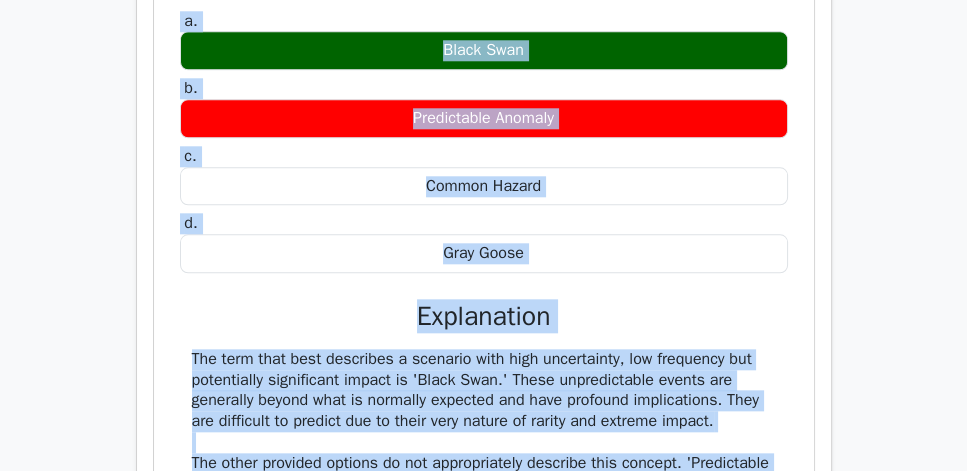 click on "a.
Black Swan
b.
Predictable Anomaly
c." at bounding box center [484, 142] 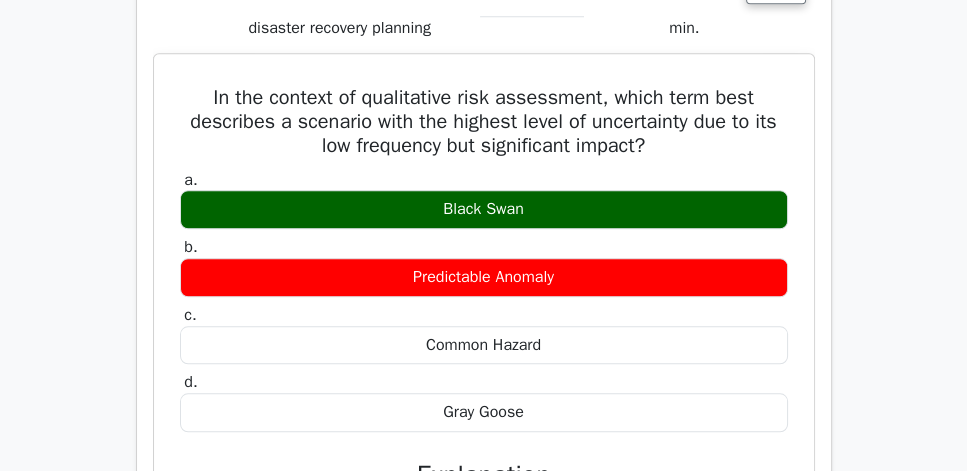 scroll, scrollTop: 1657, scrollLeft: 0, axis: vertical 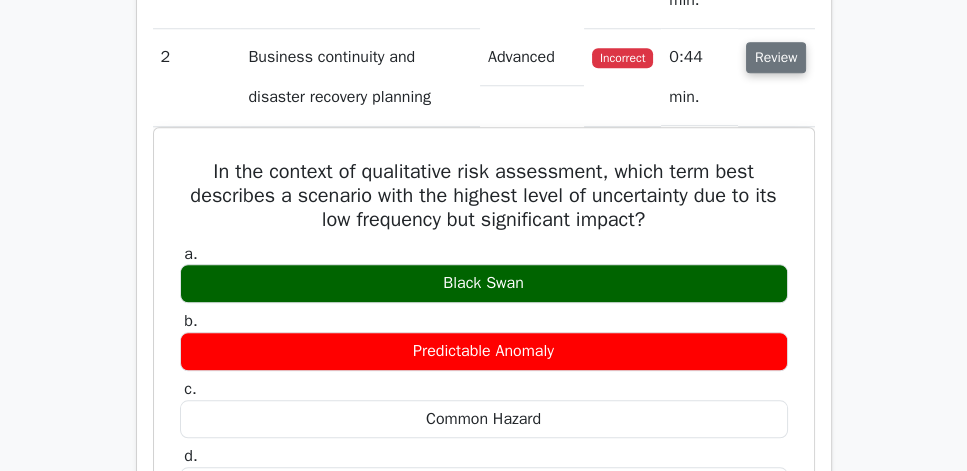 click on "Review" at bounding box center (776, 57) 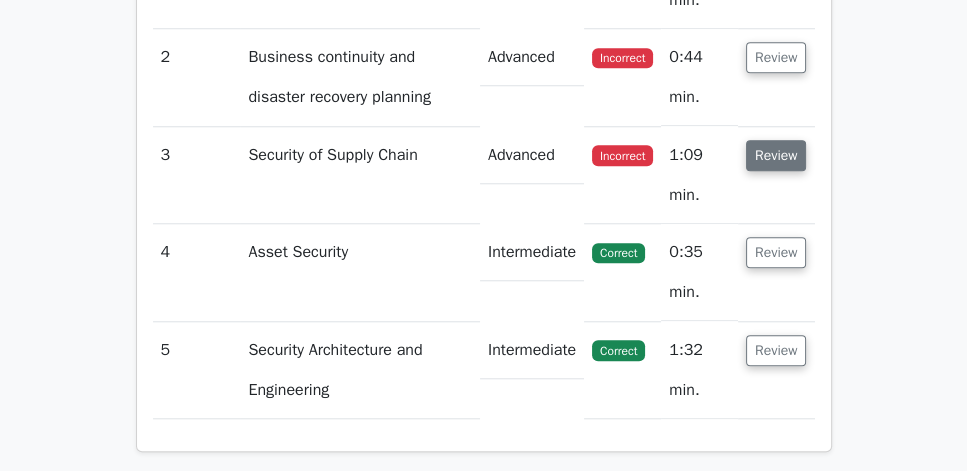 click on "Review" at bounding box center [776, 155] 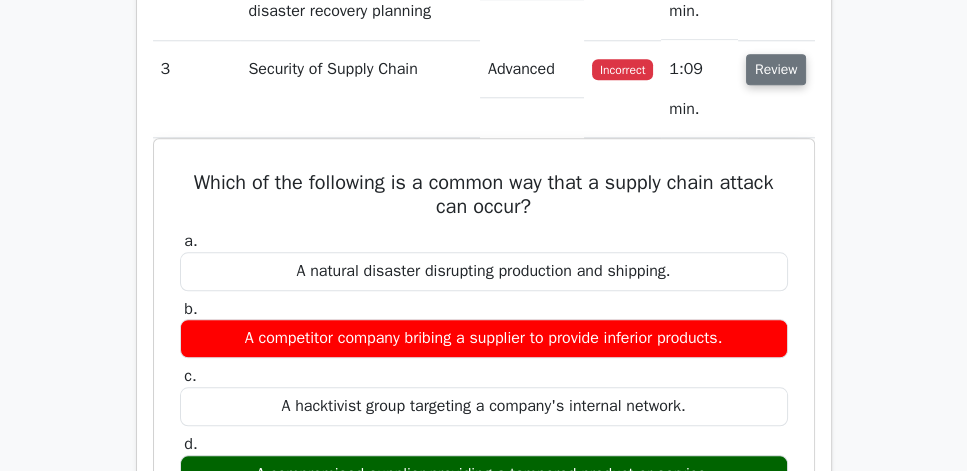 scroll, scrollTop: 1885, scrollLeft: 0, axis: vertical 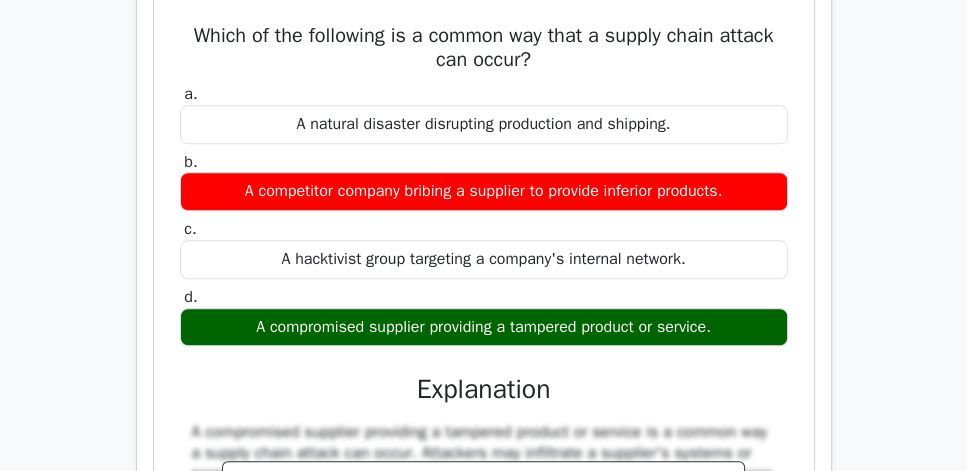 drag, startPoint x: 184, startPoint y: 93, endPoint x: 738, endPoint y: 398, distance: 632.4089 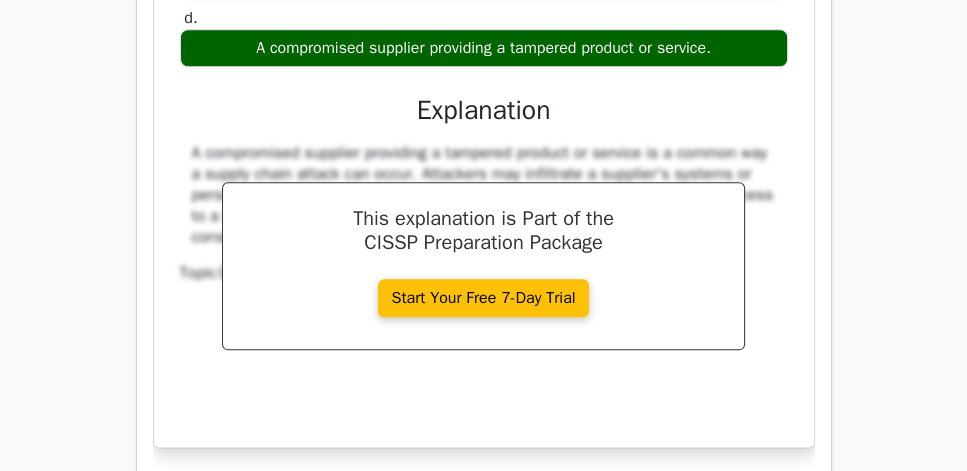 scroll, scrollTop: 2171, scrollLeft: 0, axis: vertical 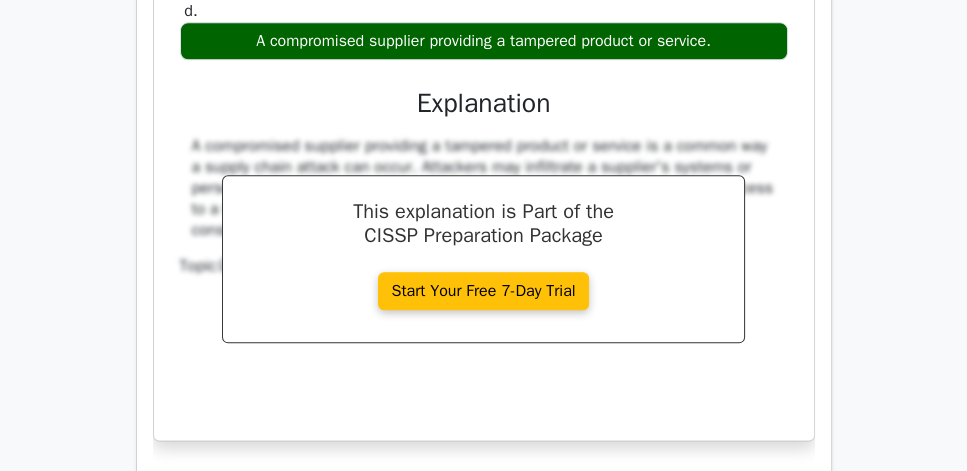 click on "A compromised supplier providing a tampered product or service." at bounding box center (484, 41) 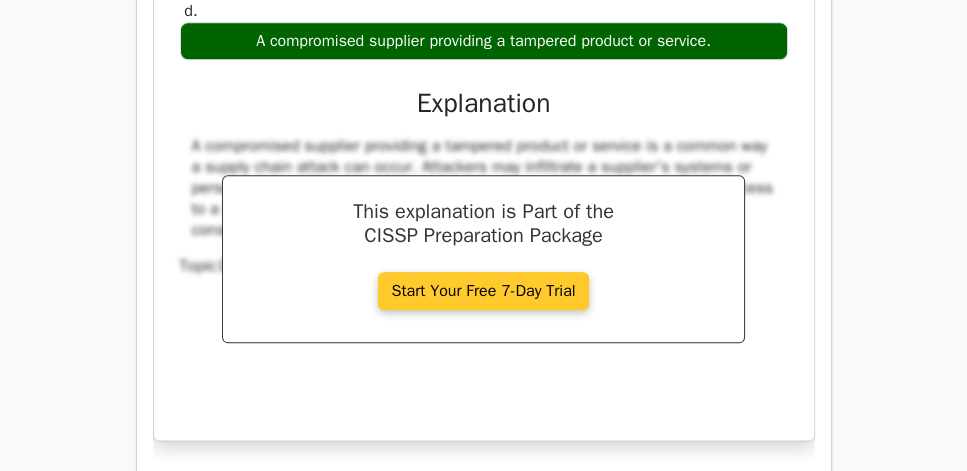 copy on "Which of the following is a common way that a supply chain attack can occur?
a.
A natural disaster disrupting production and shipping.
b.
A competitor company bribing a supplier to provide inferior products.
c.
A hacktivist group targeting a company's internal network.
d.
A compromised supplier providing a tampered product or service." 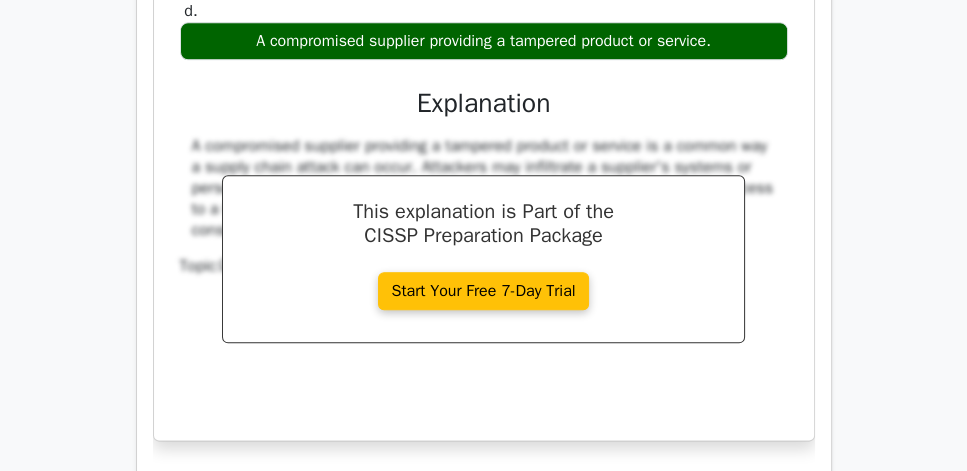 click on "Which of the following is a common way that a supply chain attack can occur?
a.
A natural disaster disrupting production and shipping.
b.
c. d." at bounding box center (484, 73) 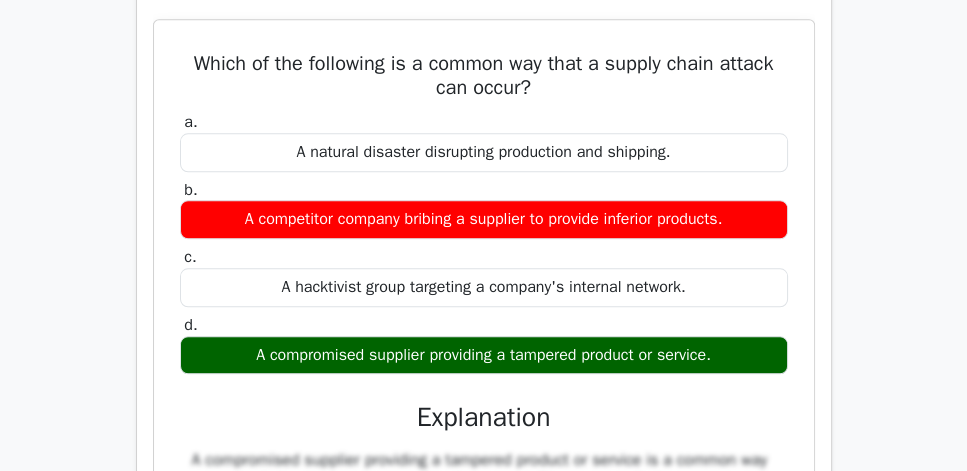 scroll, scrollTop: 1771, scrollLeft: 0, axis: vertical 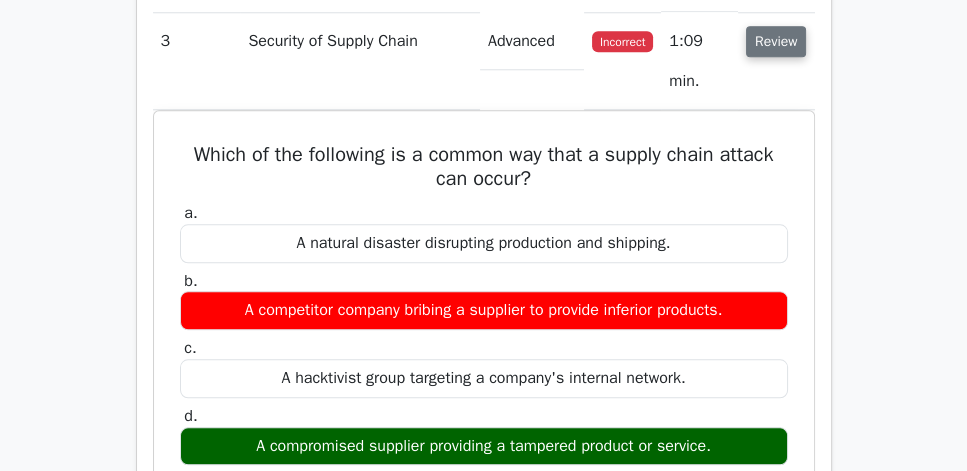 click on "Review" at bounding box center [776, 41] 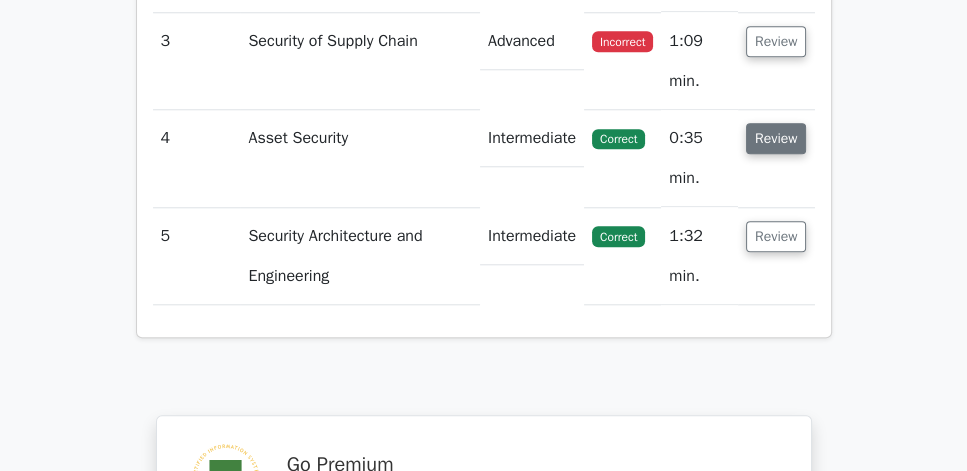 click on "Review" at bounding box center [776, 138] 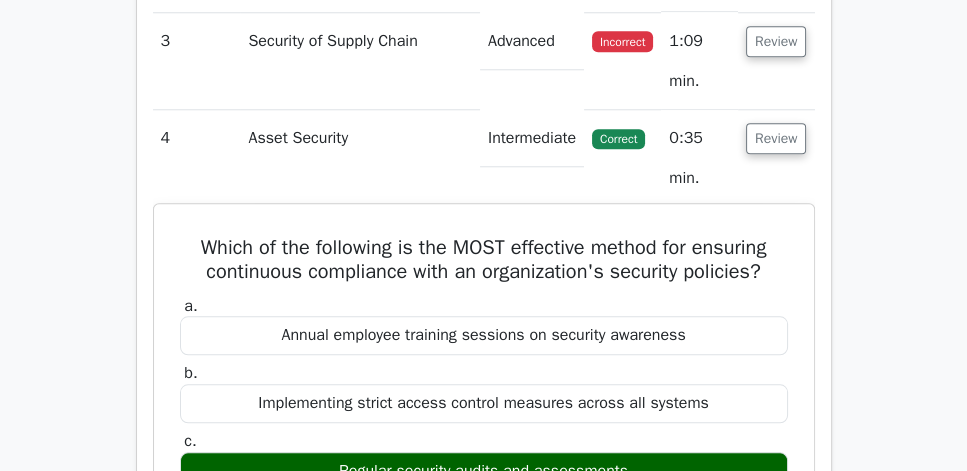 scroll, scrollTop: 1942, scrollLeft: 0, axis: vertical 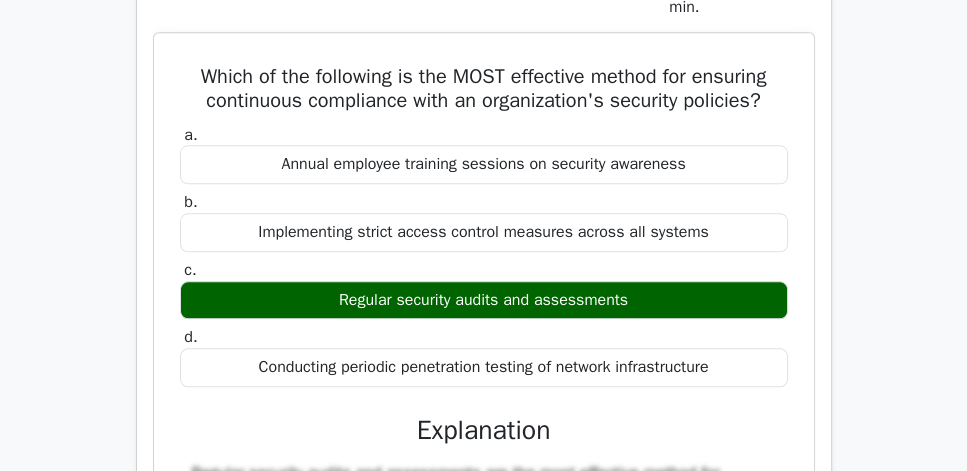 drag, startPoint x: 179, startPoint y: 136, endPoint x: 747, endPoint y: 448, distance: 648.0494 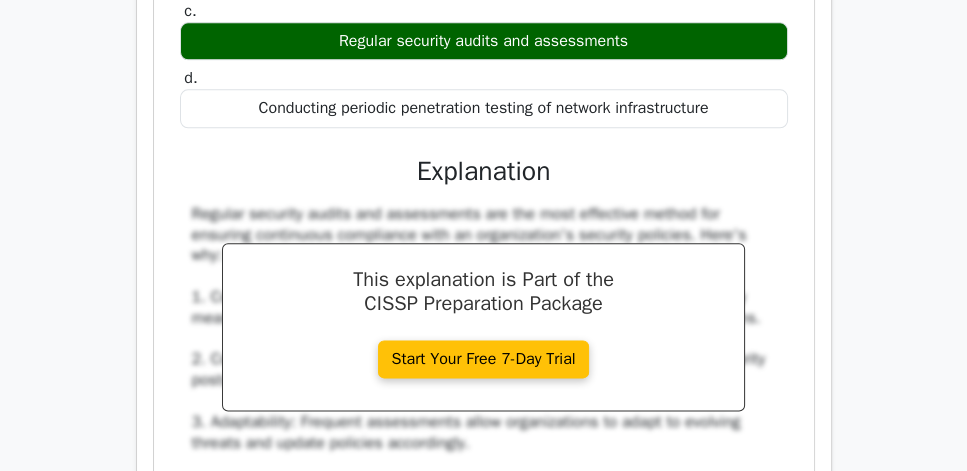 scroll, scrollTop: 2228, scrollLeft: 0, axis: vertical 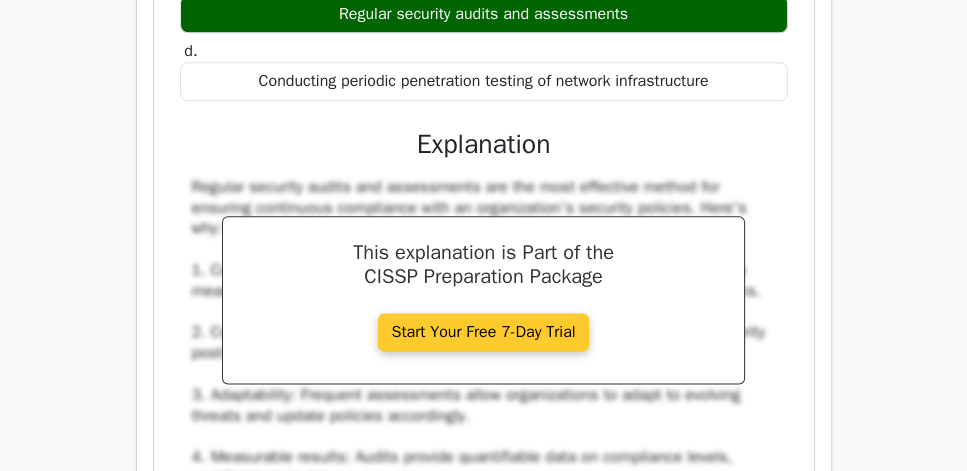 copy on "Which of the following is the MOST effective method for ensuring continuous compliance with an organization's security policies?
a.
Annual employee training sessions on security awareness
b.
Implementing strict access control measures across all systems
c.
Regular security audits and assessments
d.
Conducting periodic penetration testing of network infrastructure" 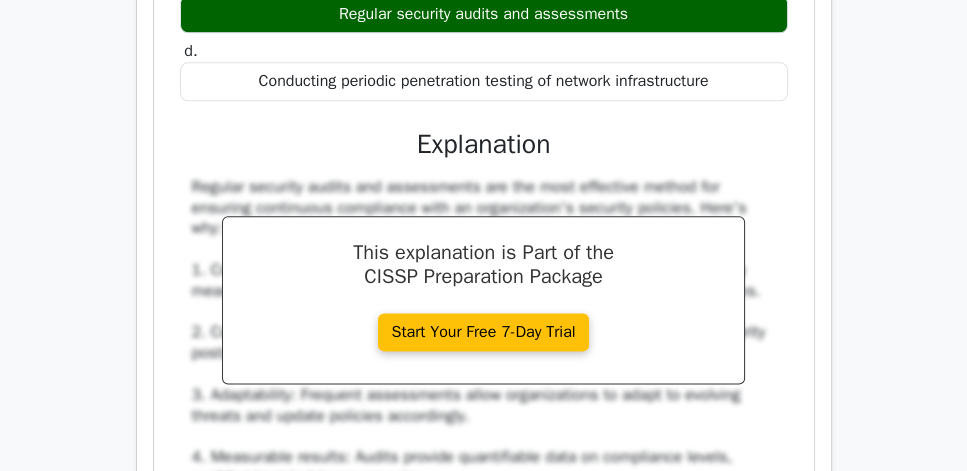 click on "Explanation" at bounding box center (484, 145) 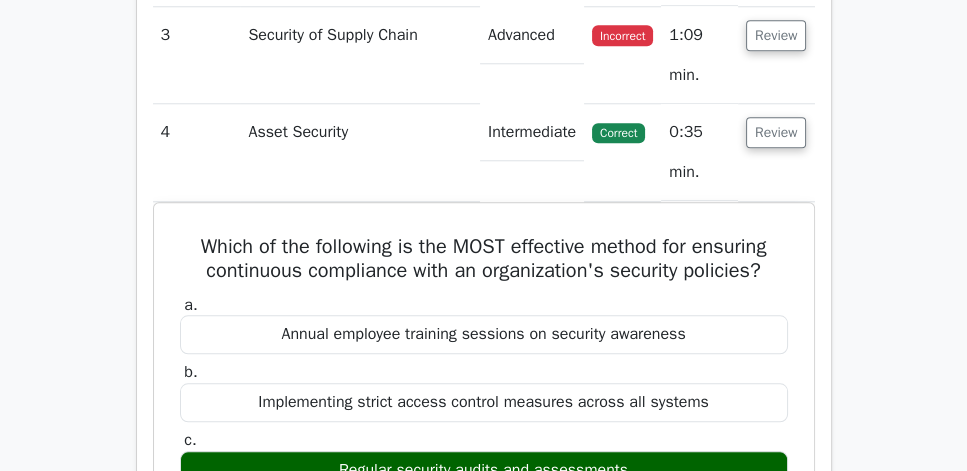 scroll, scrollTop: 1771, scrollLeft: 0, axis: vertical 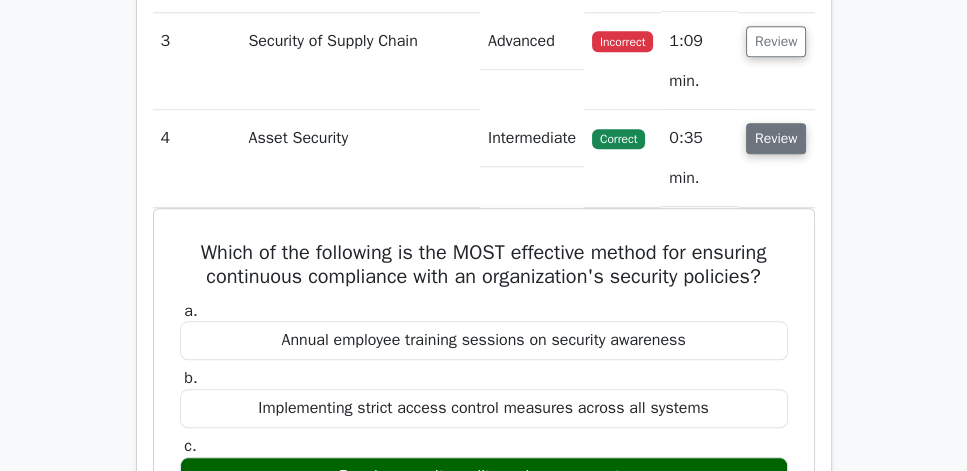 click on "Review" at bounding box center [776, 138] 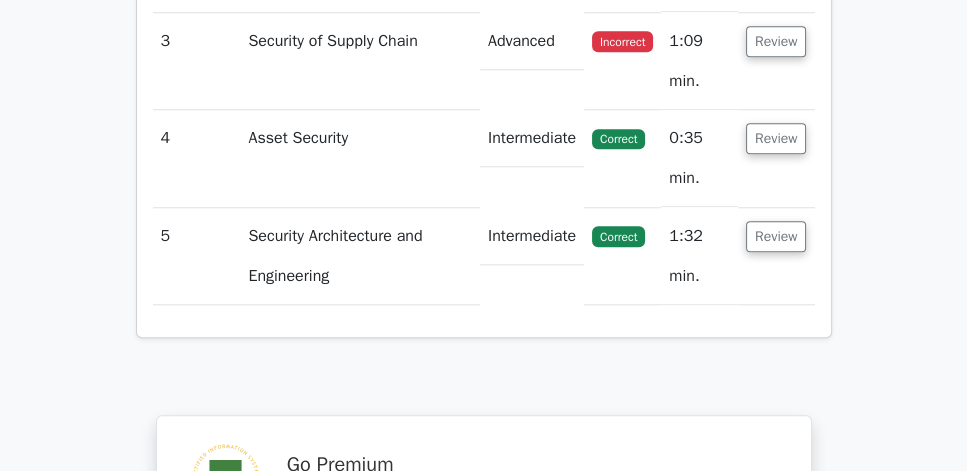 click on "Review" at bounding box center (776, 256) 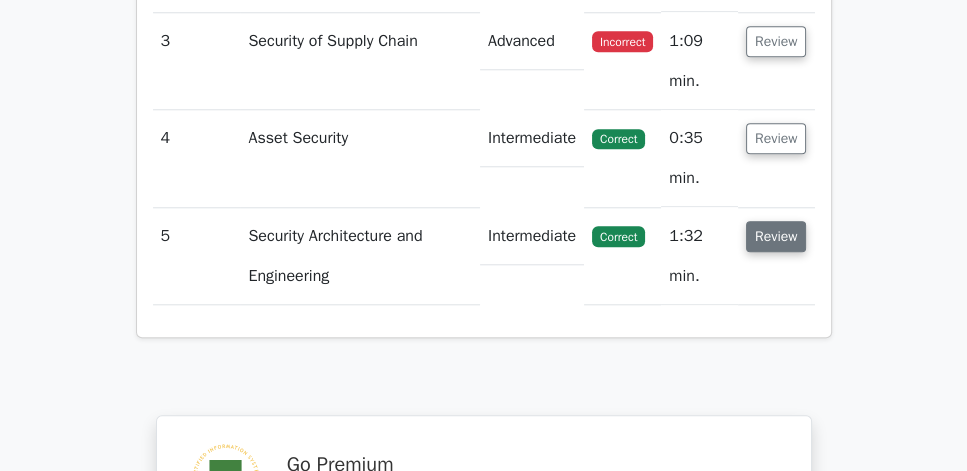 click on "Review" at bounding box center [776, 236] 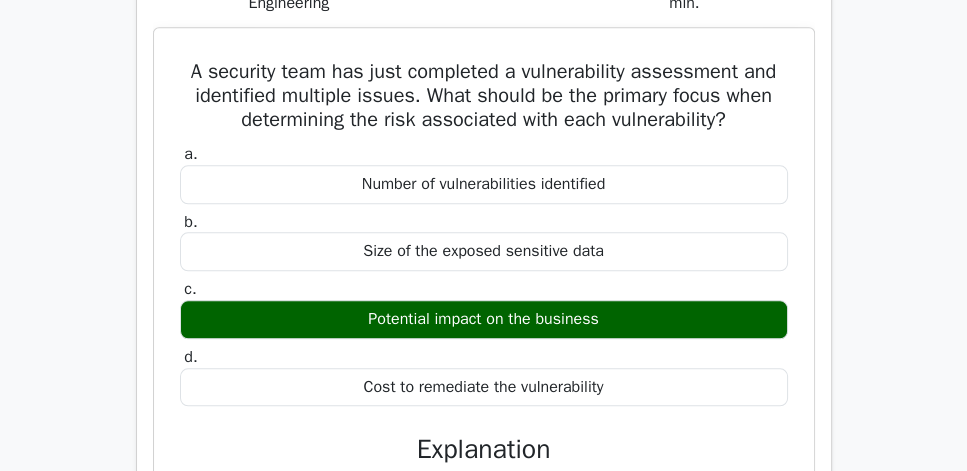 scroll, scrollTop: 2057, scrollLeft: 0, axis: vertical 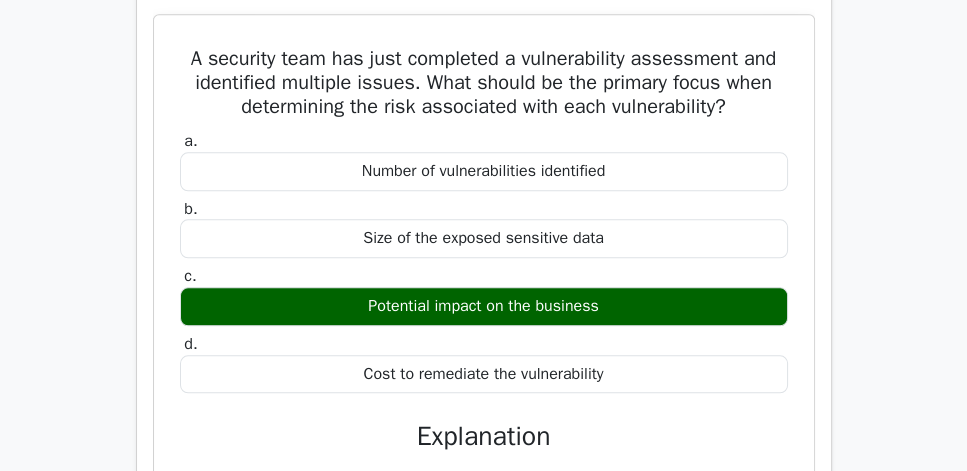 drag, startPoint x: 175, startPoint y: 114, endPoint x: 689, endPoint y: 445, distance: 611.3567 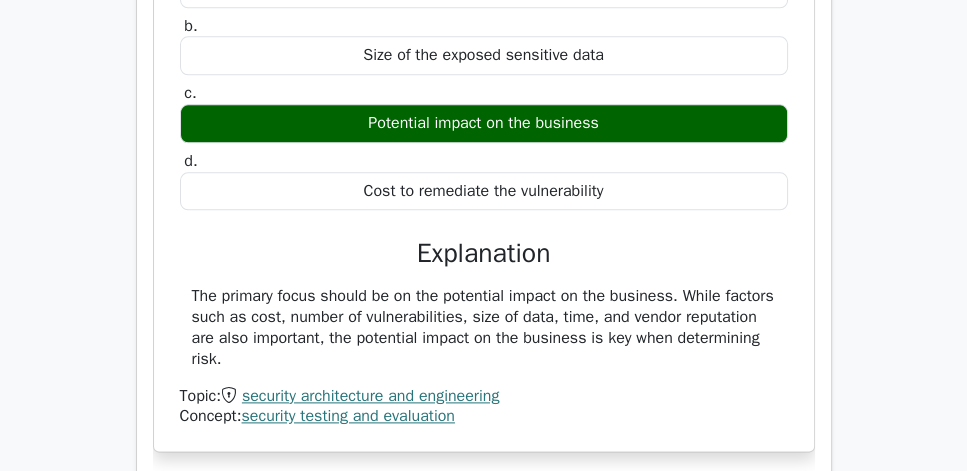 scroll, scrollTop: 2285, scrollLeft: 0, axis: vertical 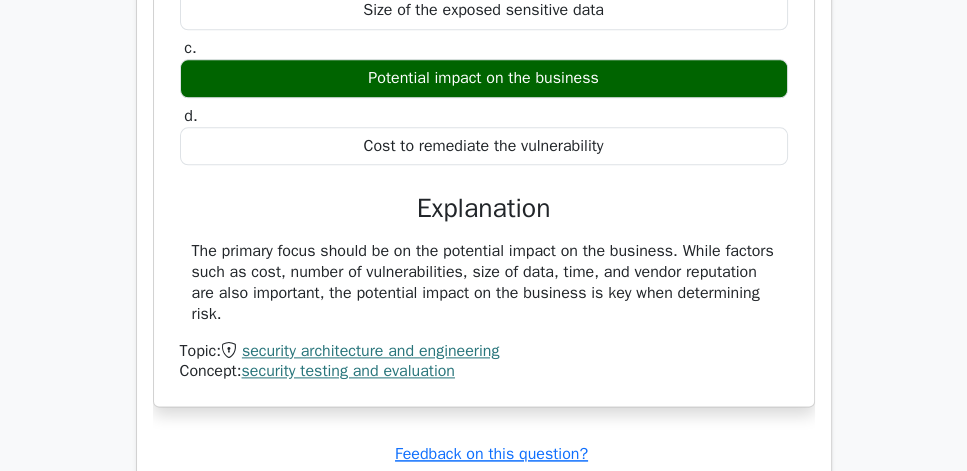 click on "The primary focus should be on the potential impact on the business. While factors such as cost, number of vulnerabilities, size of data, time, and vendor reputation are also important, the potential impact on the business is key when determining risk." at bounding box center [484, 282] 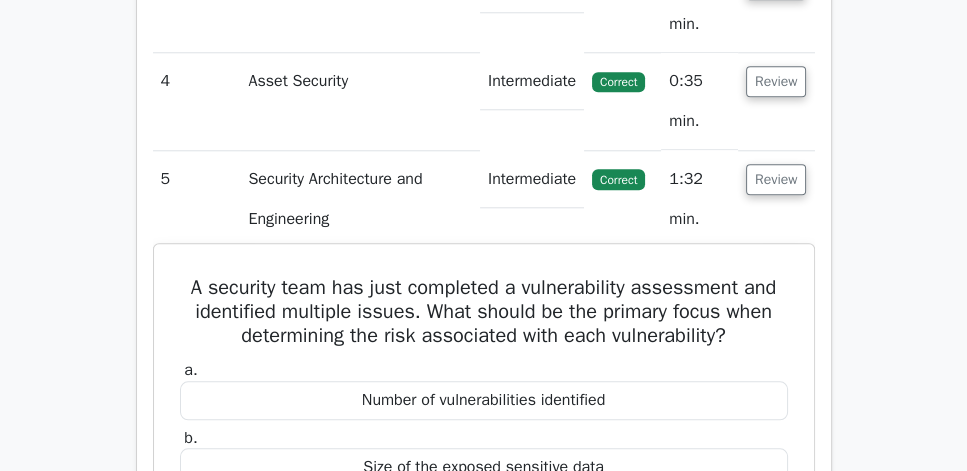 scroll, scrollTop: 1828, scrollLeft: 0, axis: vertical 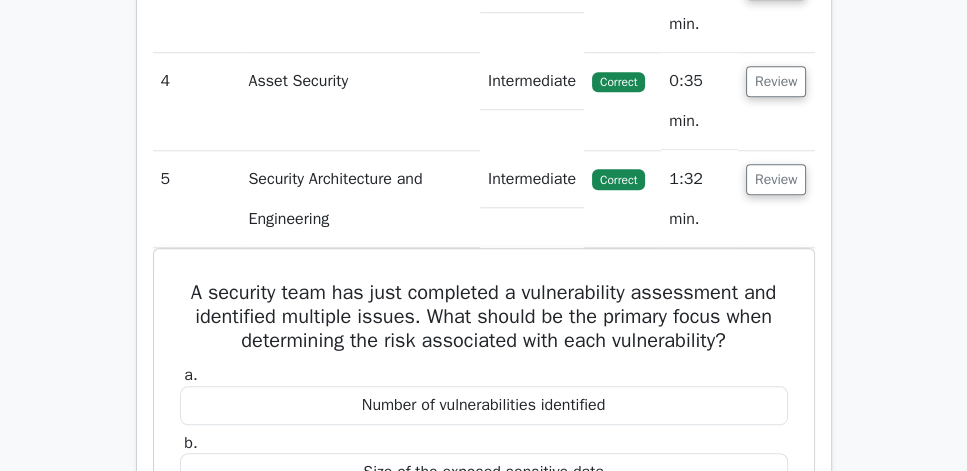 click on "Question Analysis
Question  #
Topic
Difficulty
Result
Time Spent
Action
1
Security Architecture Models
Advanced
Incorrect
a." at bounding box center [484, 281] 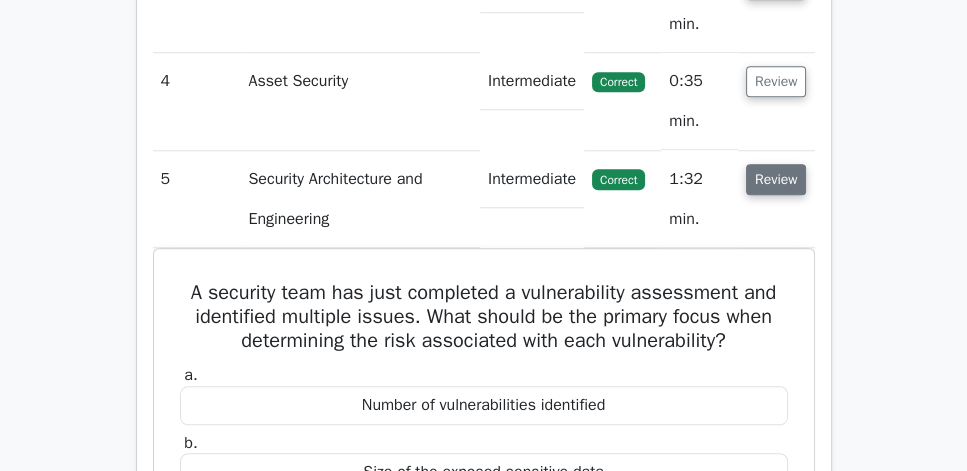 click on "Review" at bounding box center [776, 179] 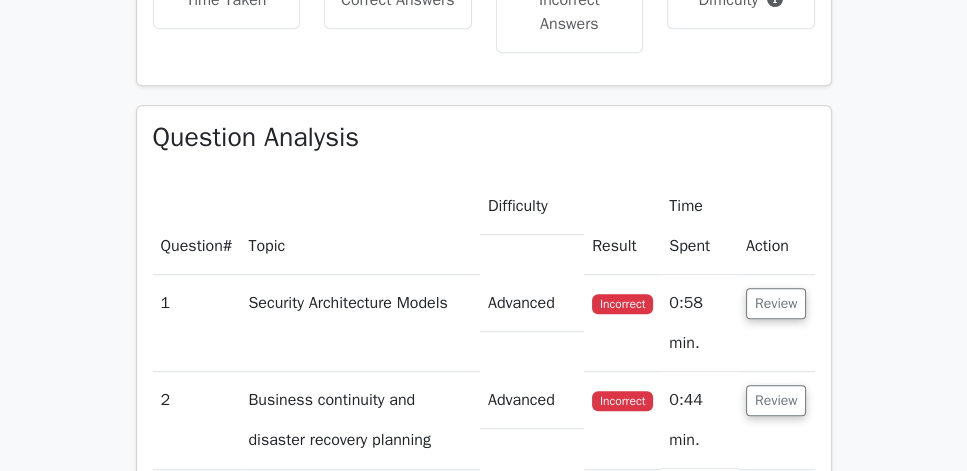 scroll, scrollTop: 1485, scrollLeft: 0, axis: vertical 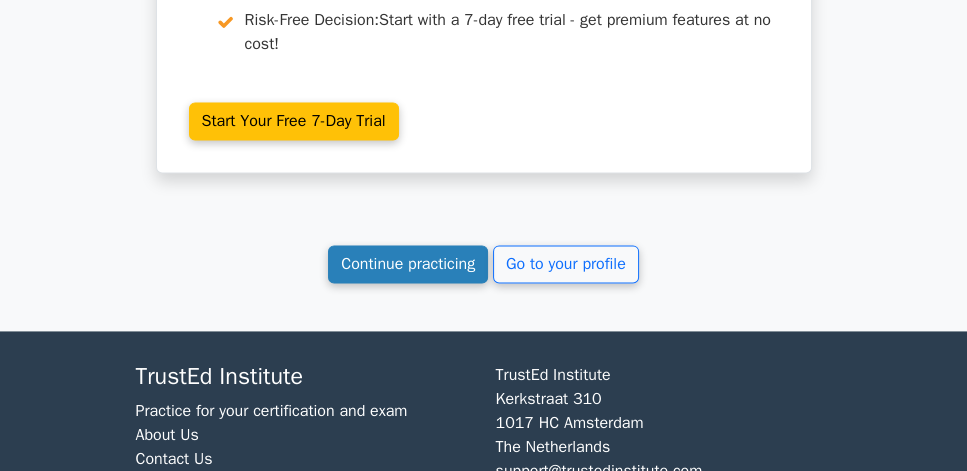 click on "Continue practicing" at bounding box center (408, 264) 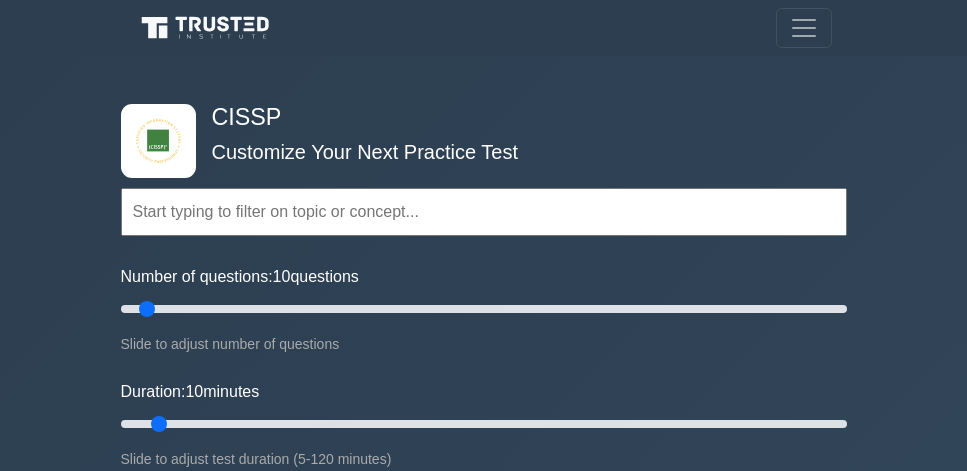 scroll, scrollTop: 0, scrollLeft: 0, axis: both 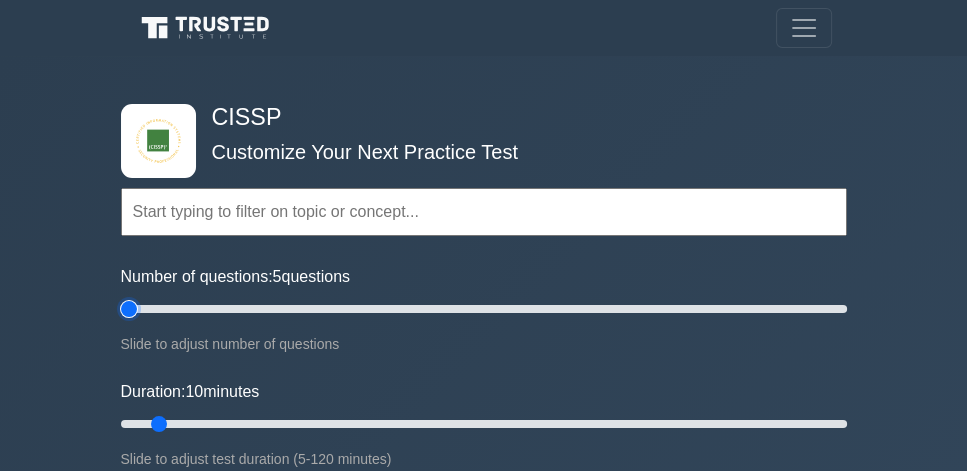 drag, startPoint x: 135, startPoint y: 307, endPoint x: 59, endPoint y: 307, distance: 76 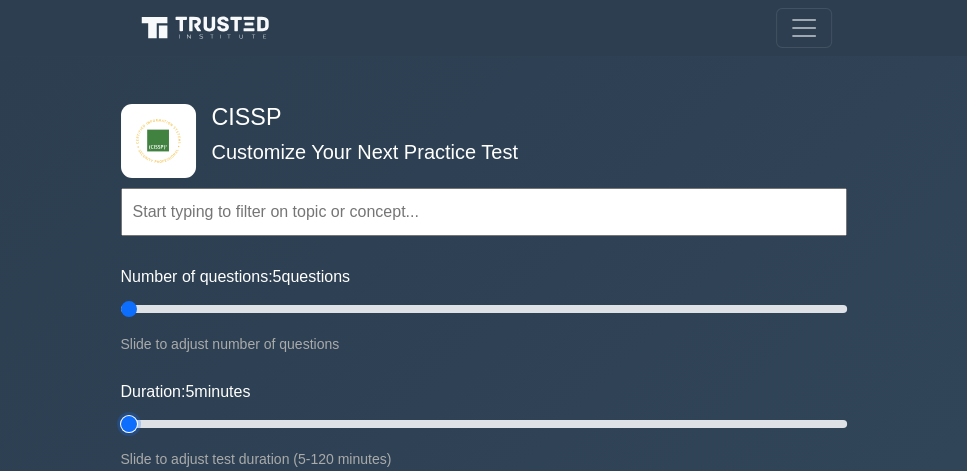 drag, startPoint x: 156, startPoint y: 421, endPoint x: 99, endPoint y: 420, distance: 57.00877 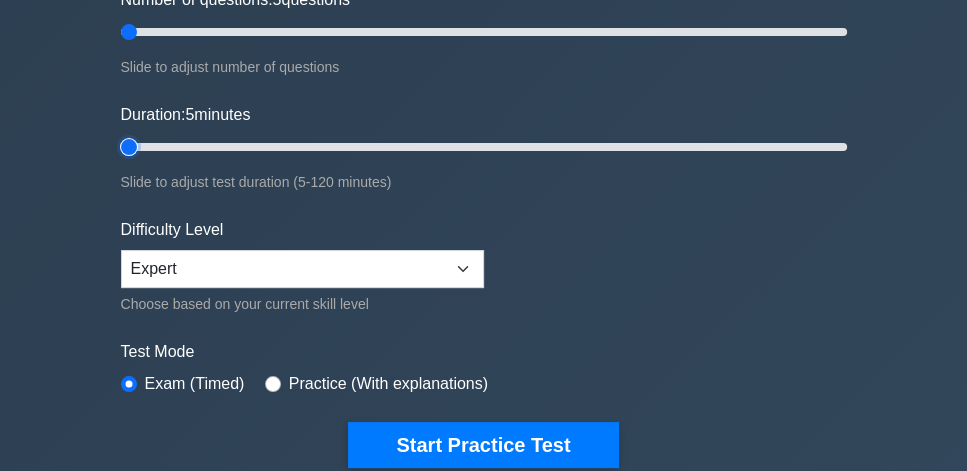 scroll, scrollTop: 400, scrollLeft: 0, axis: vertical 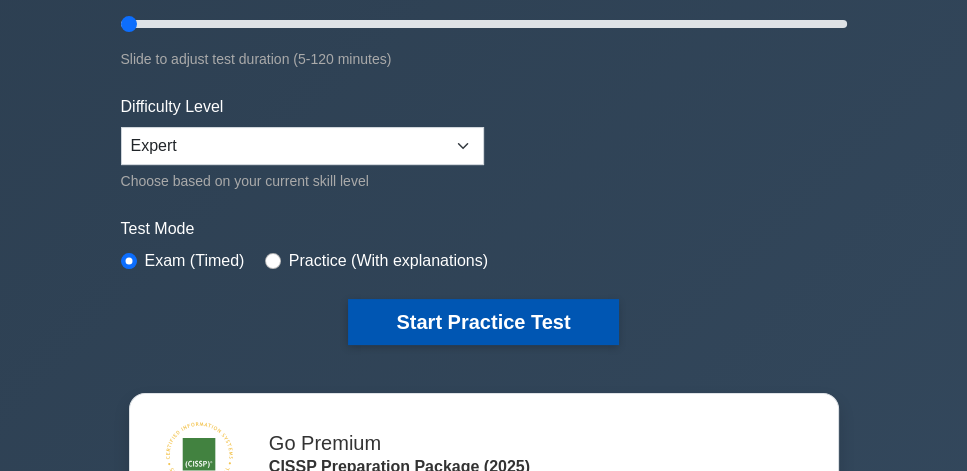 click on "Start Practice Test" at bounding box center (483, 322) 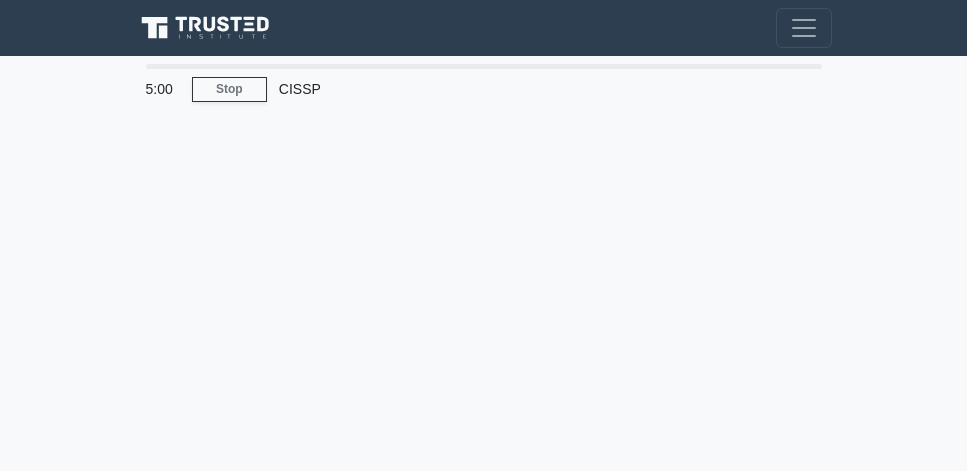 scroll, scrollTop: 0, scrollLeft: 0, axis: both 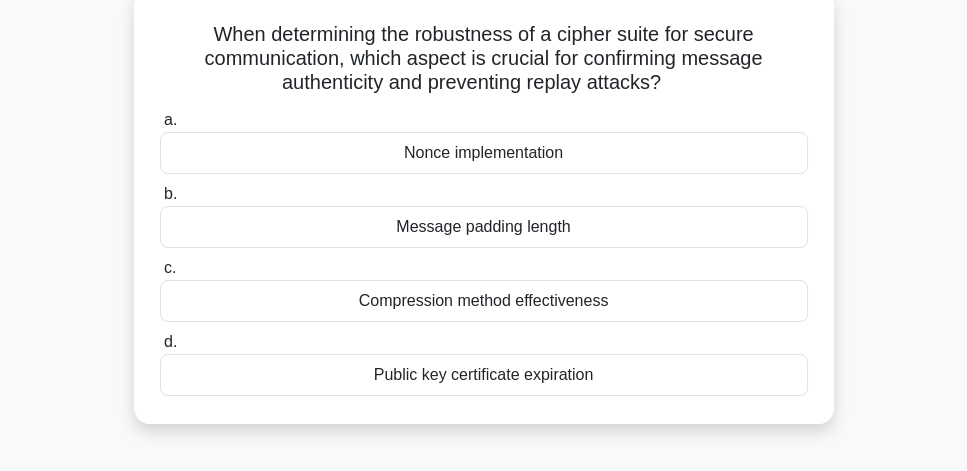 click on "Nonce implementation" at bounding box center [484, 153] 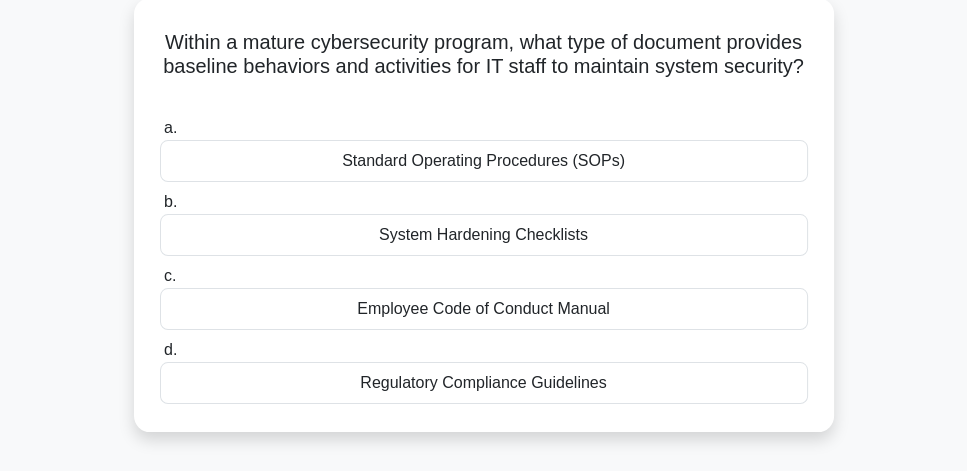scroll, scrollTop: 114, scrollLeft: 0, axis: vertical 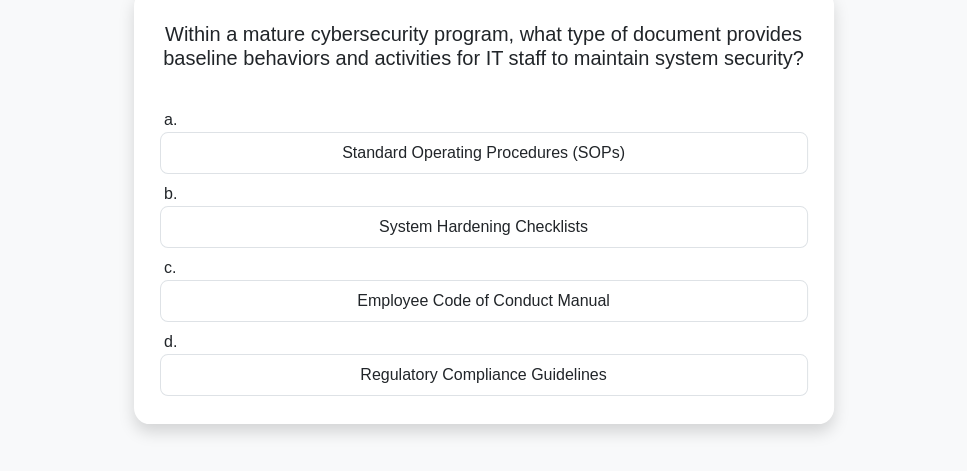click on "Regulatory Compliance Guidelines" at bounding box center (484, 375) 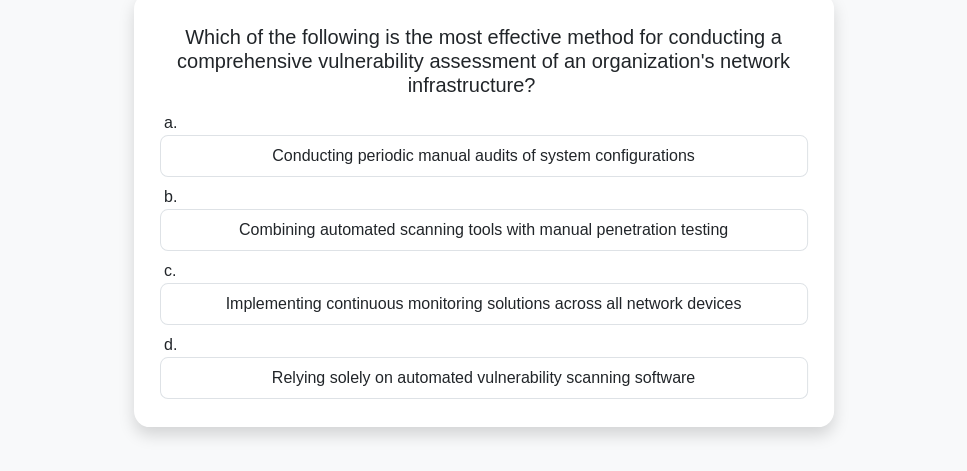scroll, scrollTop: 114, scrollLeft: 0, axis: vertical 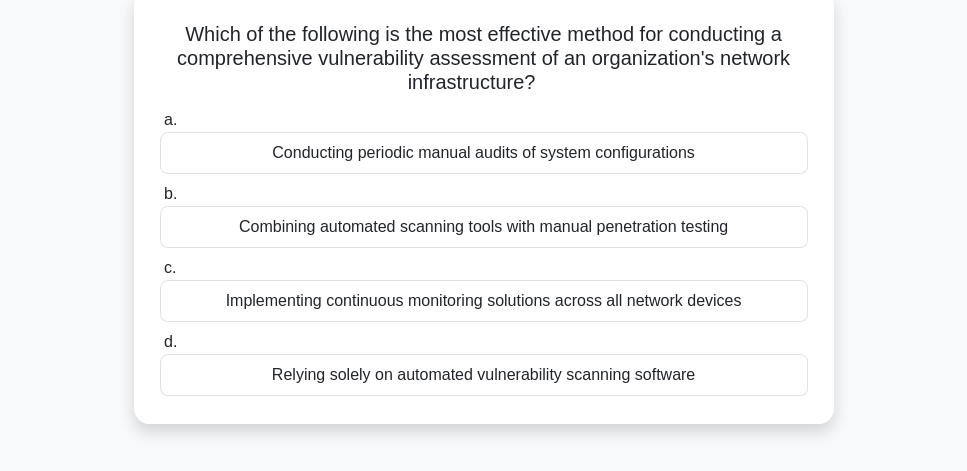 click on "Implementing continuous monitoring solutions across all network devices" at bounding box center [484, 301] 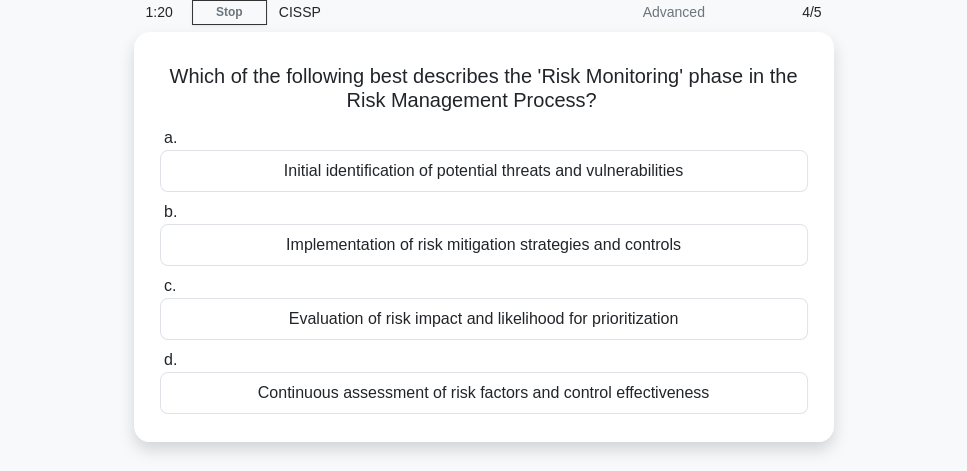 scroll, scrollTop: 114, scrollLeft: 0, axis: vertical 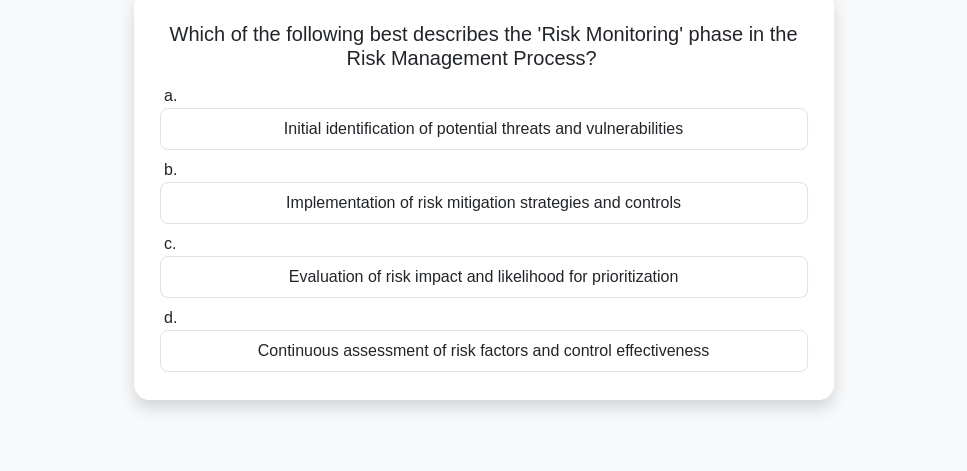 click on "Initial identification of potential threats and vulnerabilities" at bounding box center (484, 129) 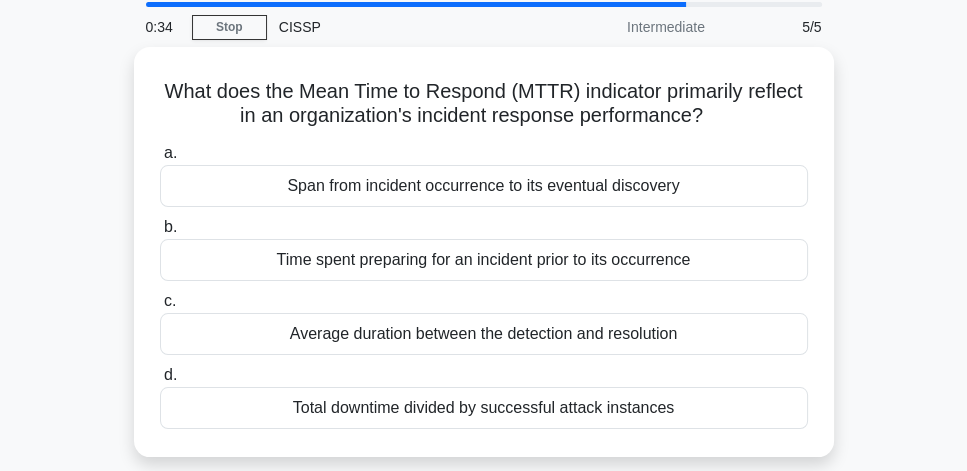 scroll, scrollTop: 57, scrollLeft: 0, axis: vertical 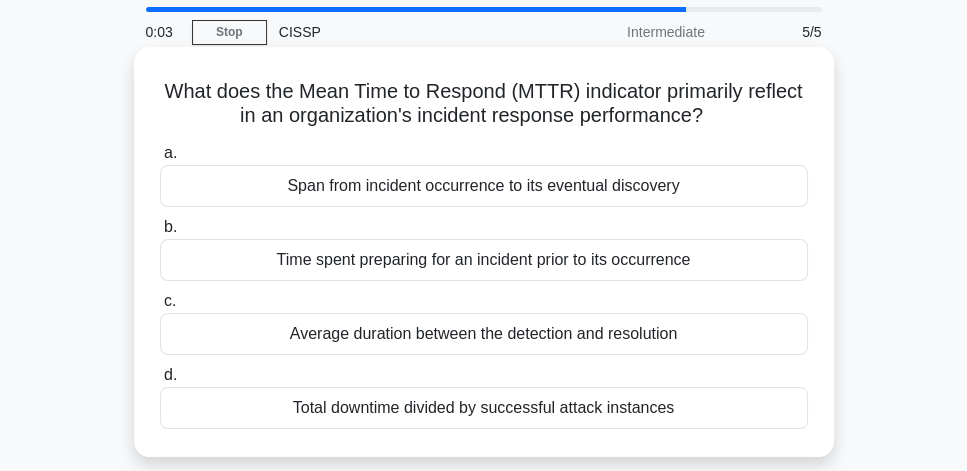 click on "Average duration between the detection and resolution" at bounding box center [484, 334] 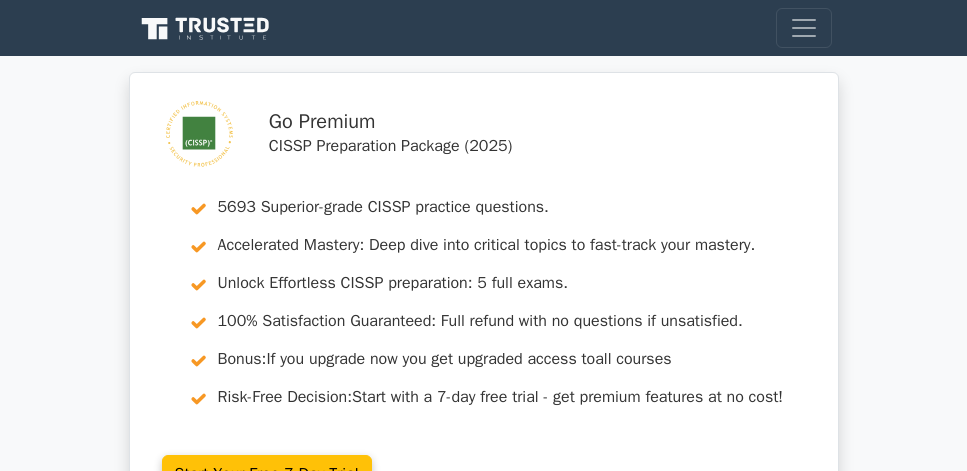 scroll, scrollTop: 0, scrollLeft: 0, axis: both 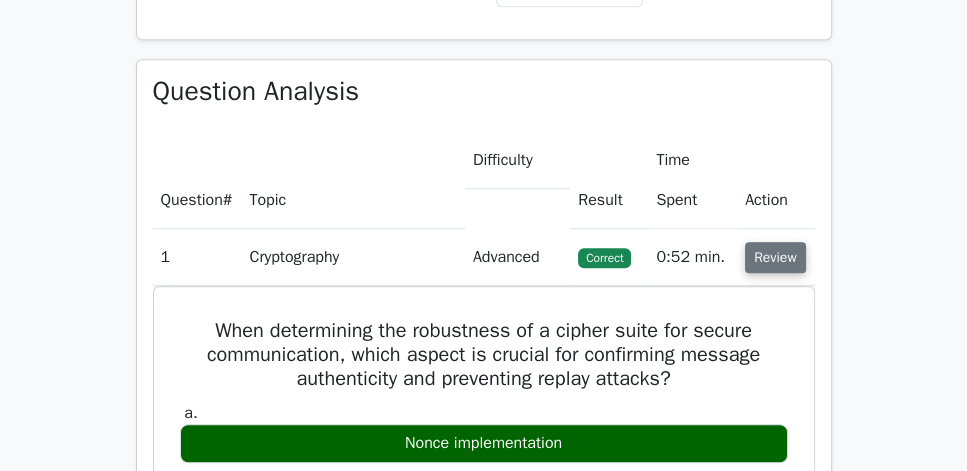 click on "Review" at bounding box center (775, 257) 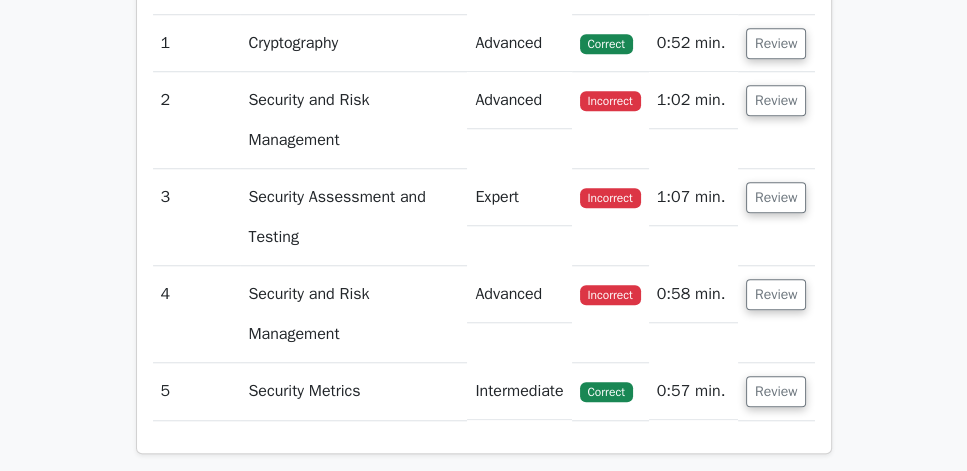 scroll, scrollTop: 1542, scrollLeft: 0, axis: vertical 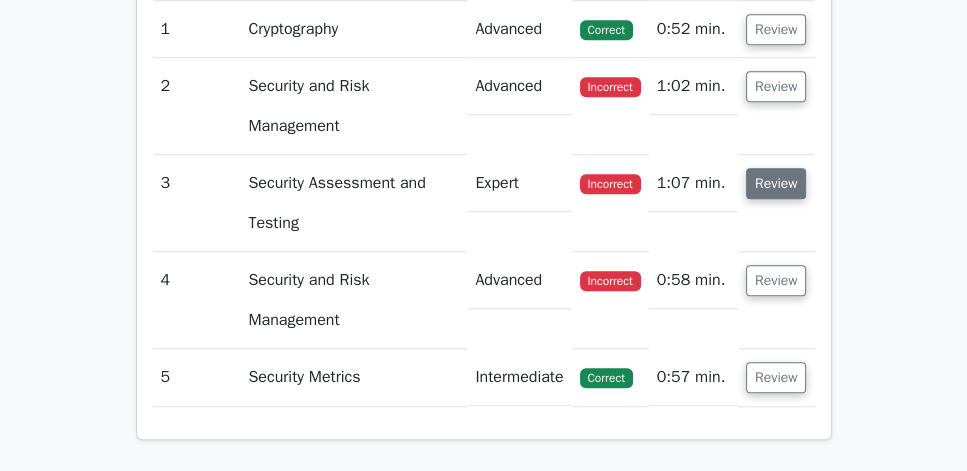 click on "Review" at bounding box center [776, 183] 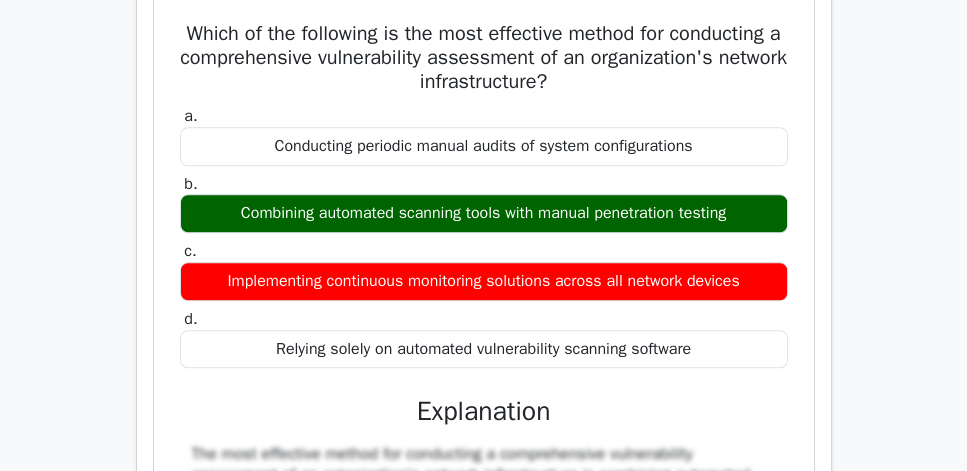 scroll, scrollTop: 1771, scrollLeft: 0, axis: vertical 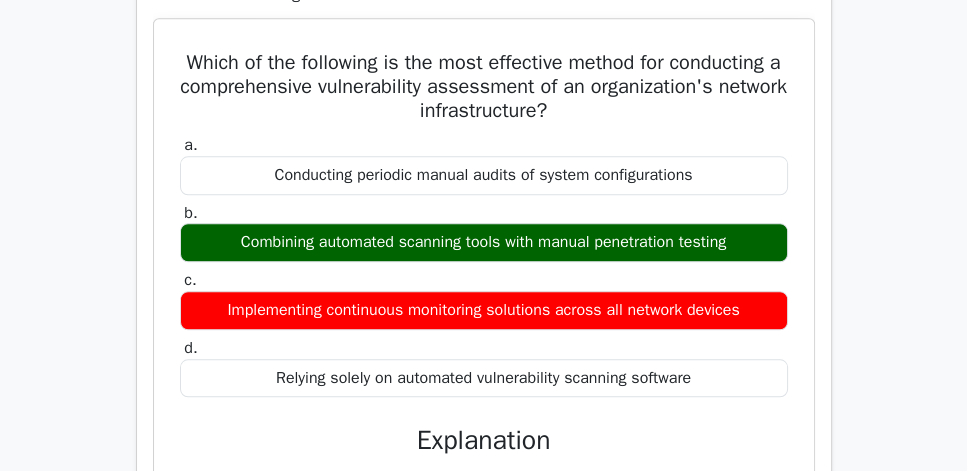 drag, startPoint x: 219, startPoint y: 83, endPoint x: 728, endPoint y: 389, distance: 593.89984 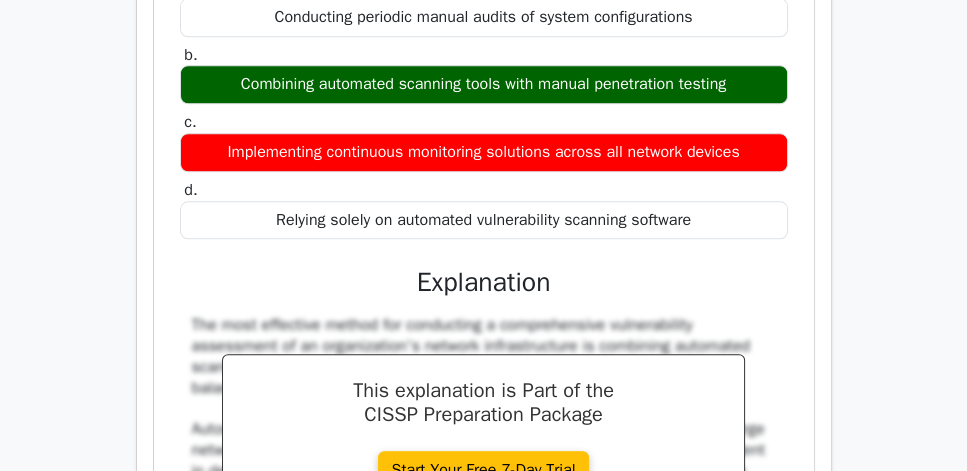scroll, scrollTop: 1942, scrollLeft: 0, axis: vertical 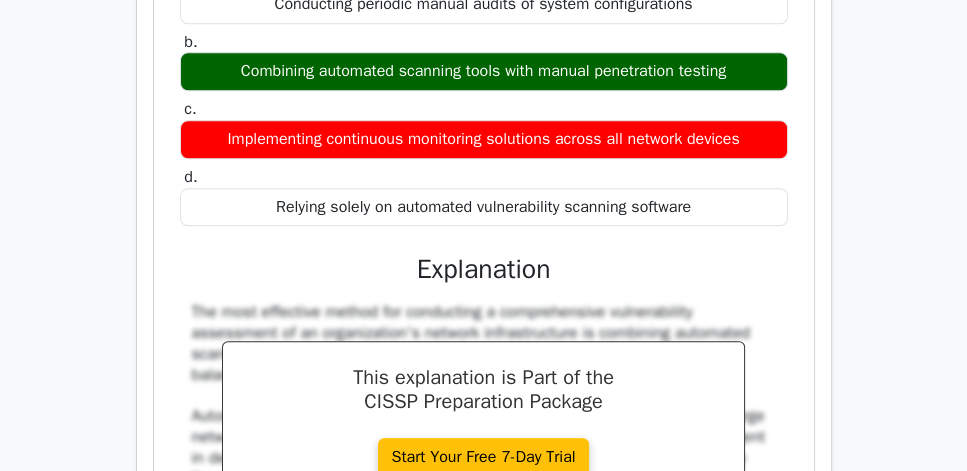 copy on "Which of the following is the most effective method for conducting a comprehensive vulnerability assessment of an organization's network infrastructure?
a.
Conducting periodic manual audits of system configurations
b.
Combining automated scanning tools with manual penetration testing
c.
Implementing continuous monitoring solutions across all network devices
d.
Relying solely on automated vulnerability scanning software" 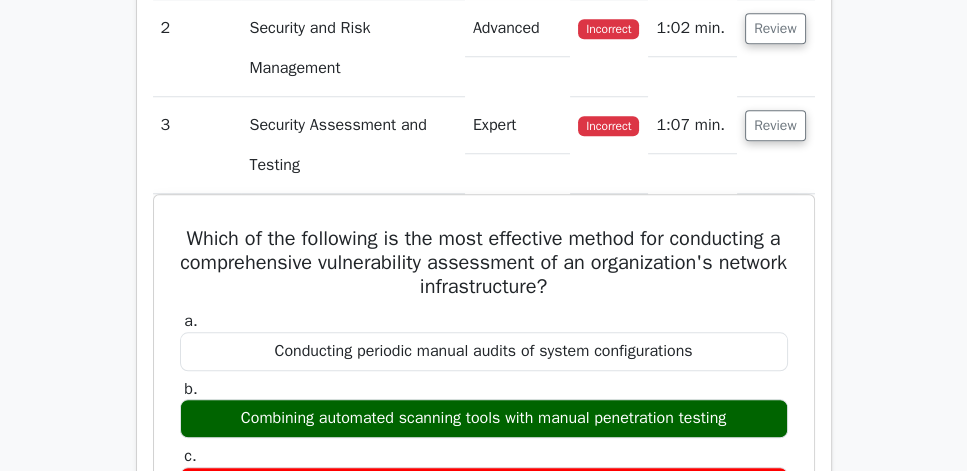 scroll, scrollTop: 1600, scrollLeft: 0, axis: vertical 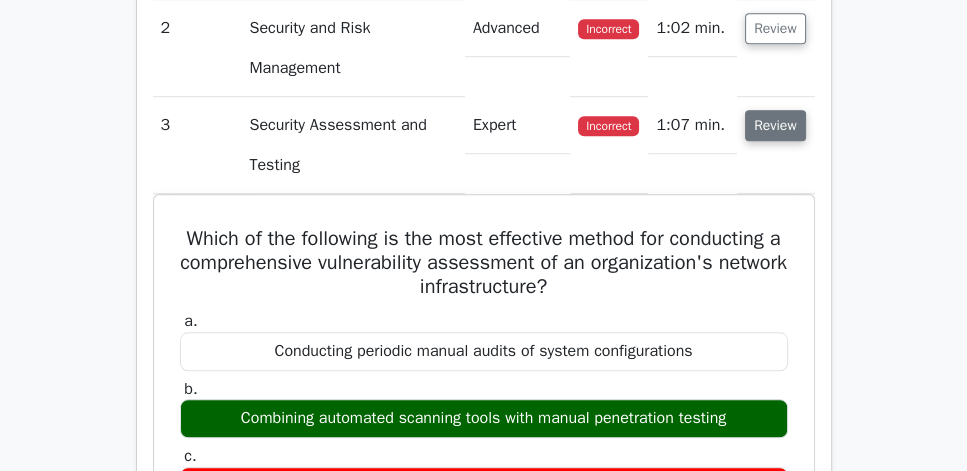 click on "Review" at bounding box center [775, 125] 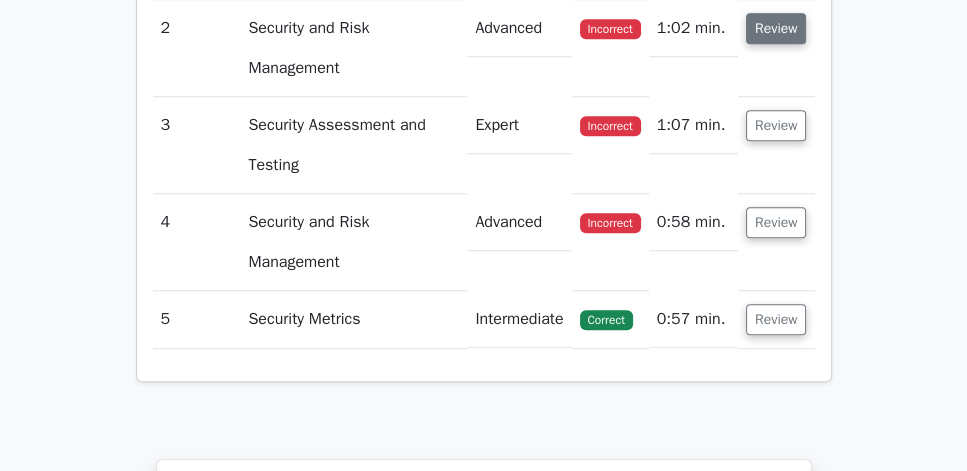 click on "Review" at bounding box center [776, 28] 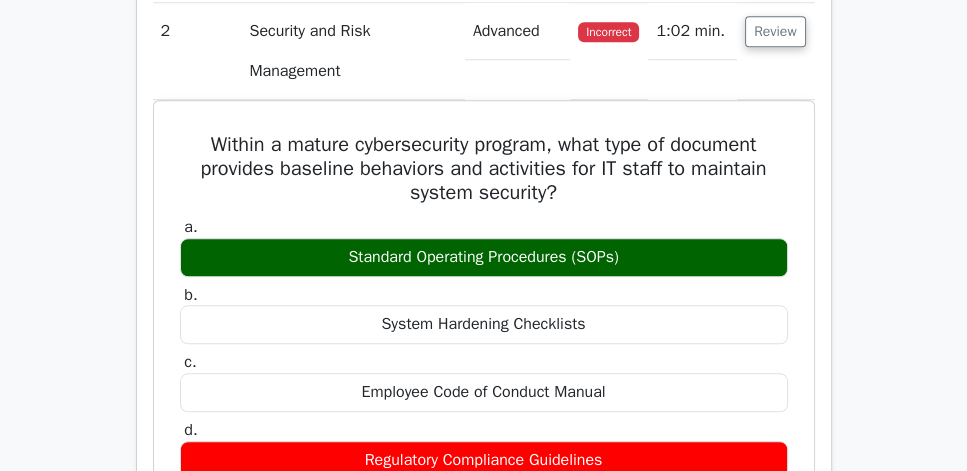 scroll, scrollTop: 1600, scrollLeft: 0, axis: vertical 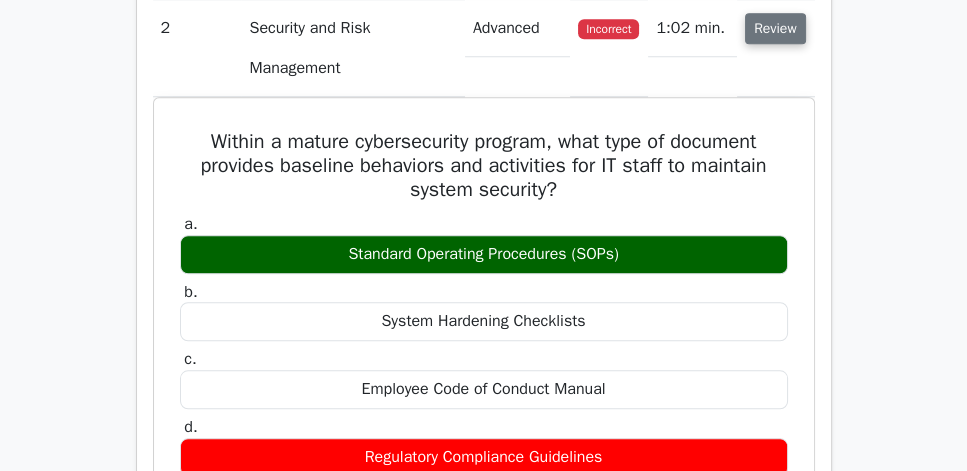 click on "Review" at bounding box center [775, 28] 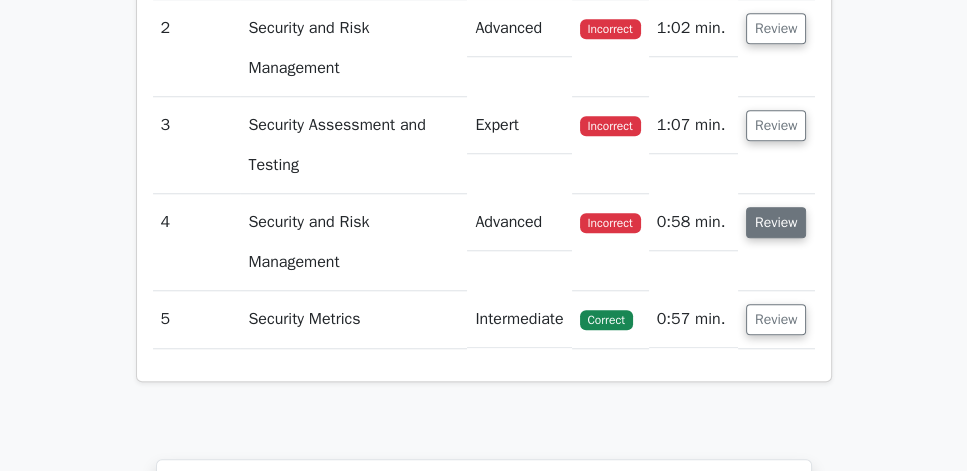 click on "Review" at bounding box center [776, 222] 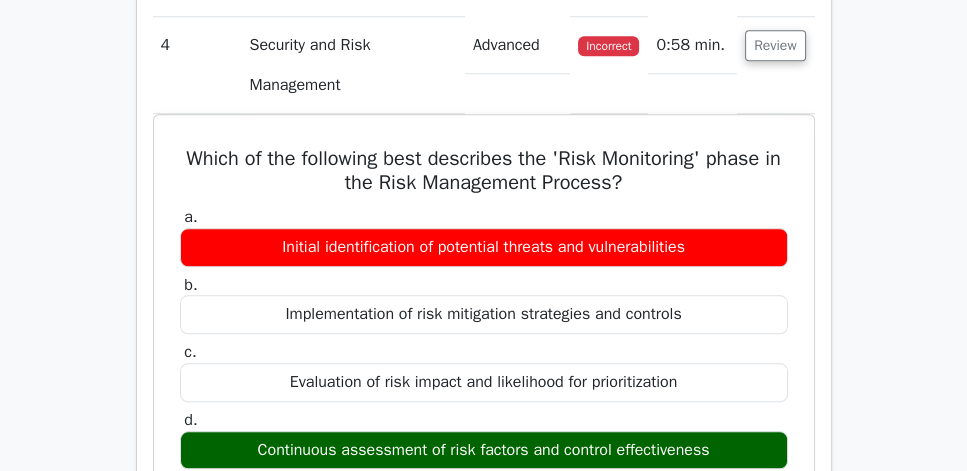 scroll, scrollTop: 1771, scrollLeft: 0, axis: vertical 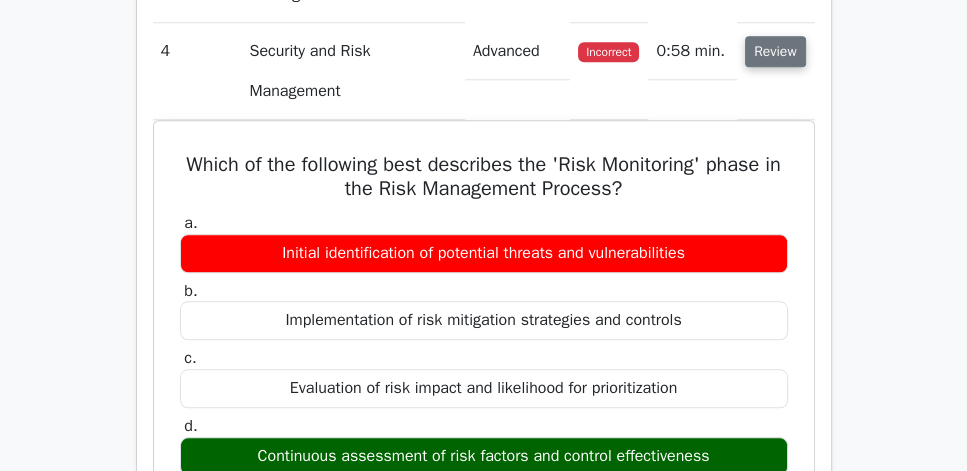 click on "Review" at bounding box center [775, 51] 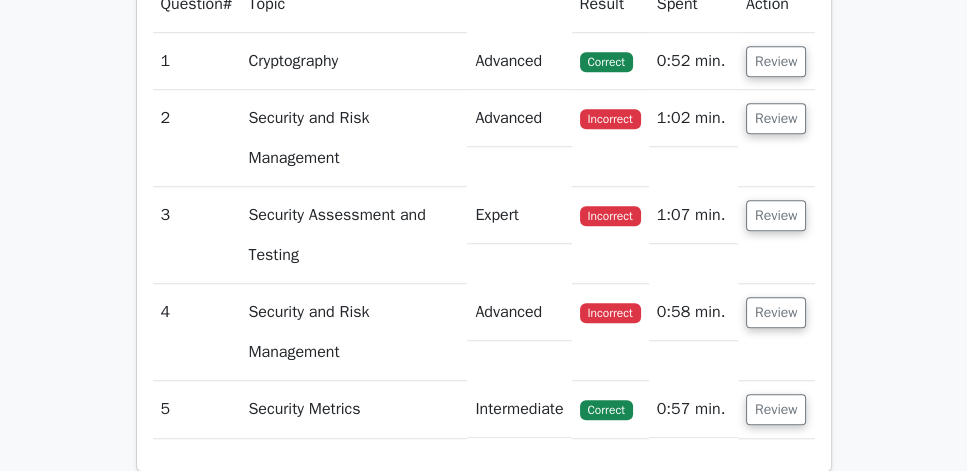 scroll, scrollTop: 1485, scrollLeft: 0, axis: vertical 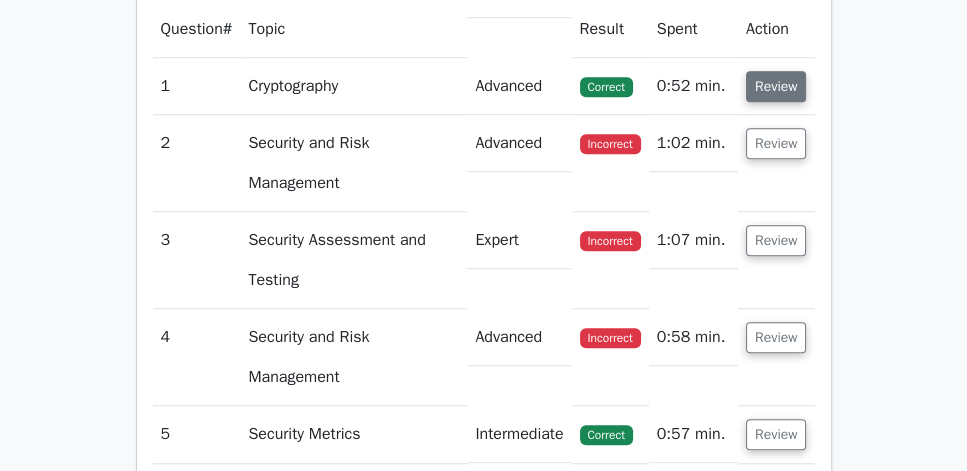 click on "Review" at bounding box center (776, 86) 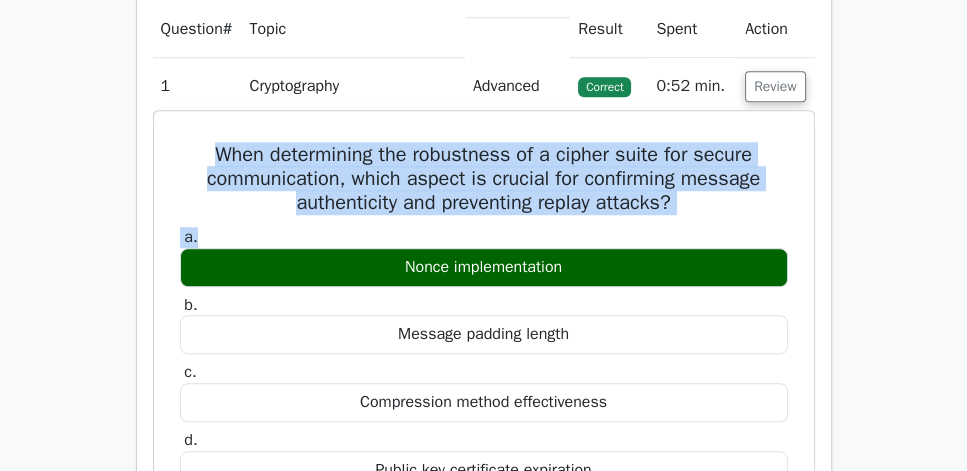 drag, startPoint x: 183, startPoint y: 175, endPoint x: 617, endPoint y: 259, distance: 442.0543 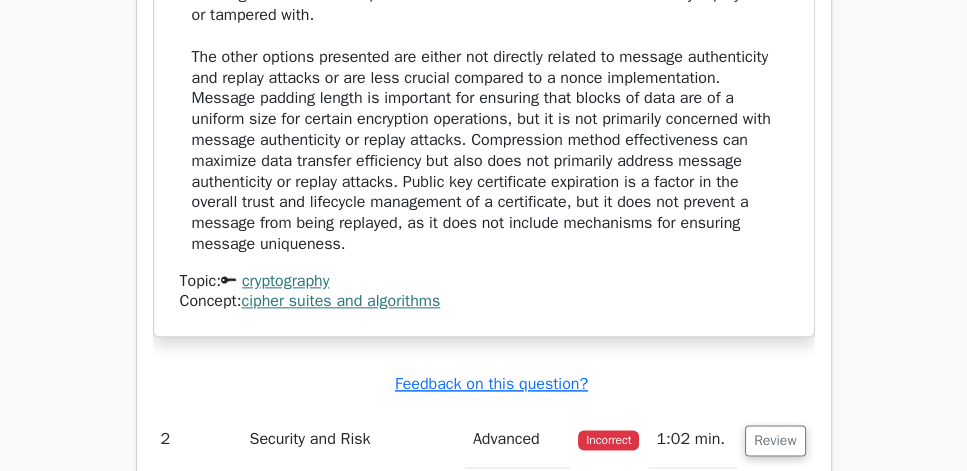 scroll, scrollTop: 2171, scrollLeft: 0, axis: vertical 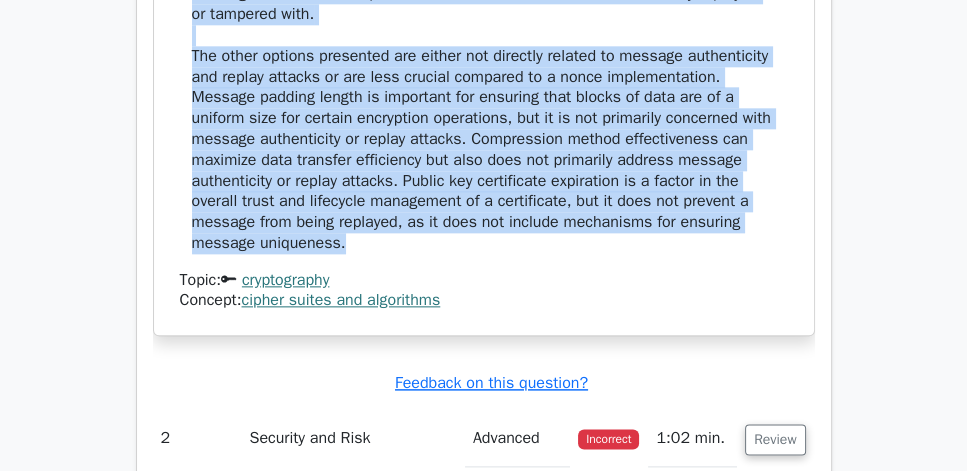 click on "When determining the robustness of a cipher suite for secure communication, confirming message authenticity and preventing replay attacks are crucial. A nonce, or number used once, is a unique value that can ensure that old communications cannot be reused in replay attacks. By having a unique identifier for each message or session, a nonce helps ensure that each message is authenticated and that the message is valid for that particular session and hasn't been maliciously replayed or tampered with." at bounding box center (484, 66) 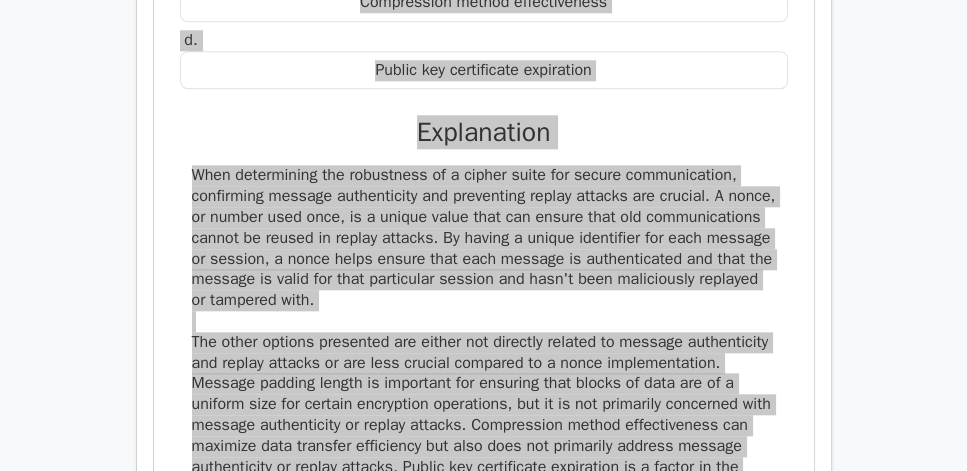 scroll, scrollTop: 1657, scrollLeft: 0, axis: vertical 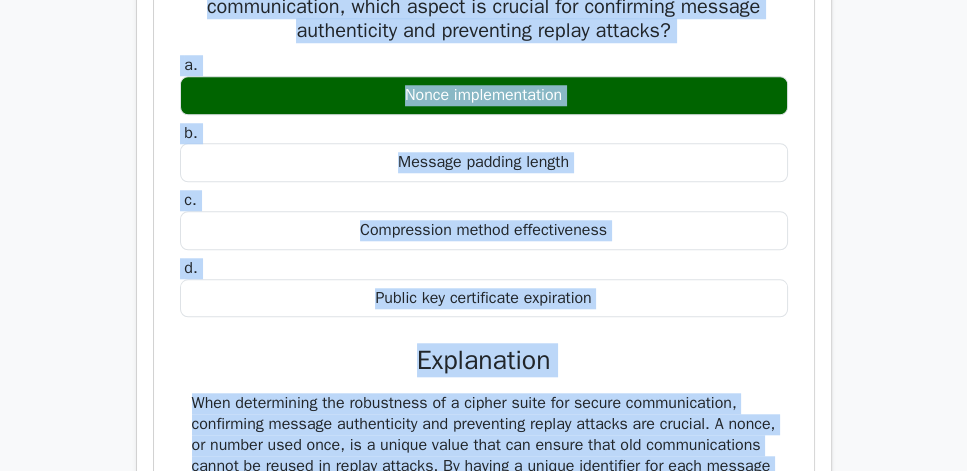 click on "When determining the robustness of a cipher suite for secure communication, which aspect is crucial for confirming message authenticity and preventing replay attacks?
a.
Nonce implementation
b.
c. d." at bounding box center (484, 394) 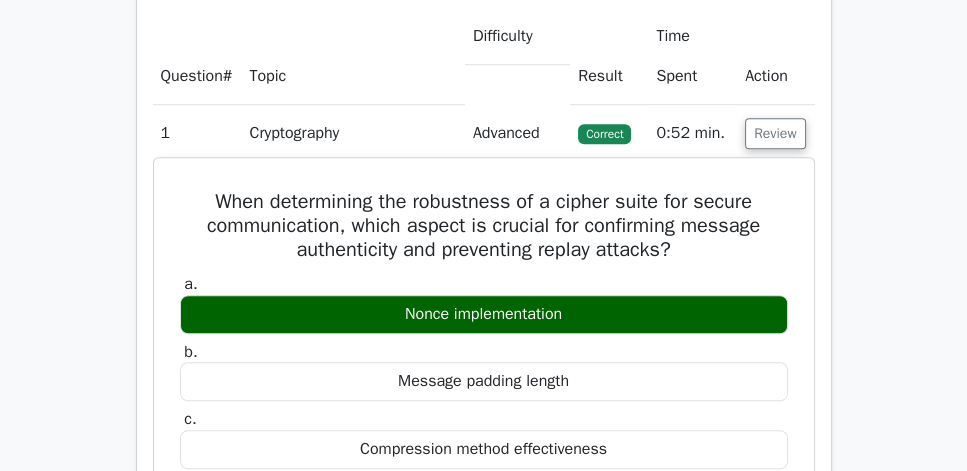 scroll, scrollTop: 1428, scrollLeft: 0, axis: vertical 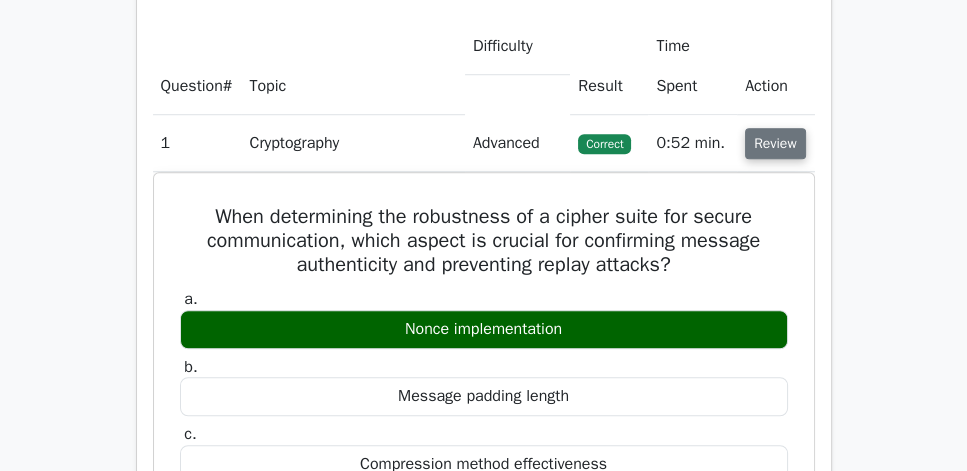 click on "Review" at bounding box center (775, 143) 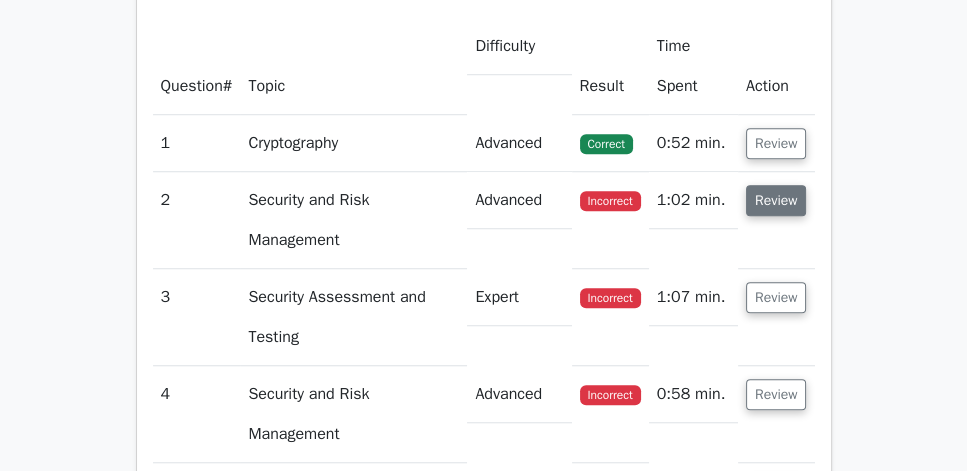 click on "Review" at bounding box center (776, 200) 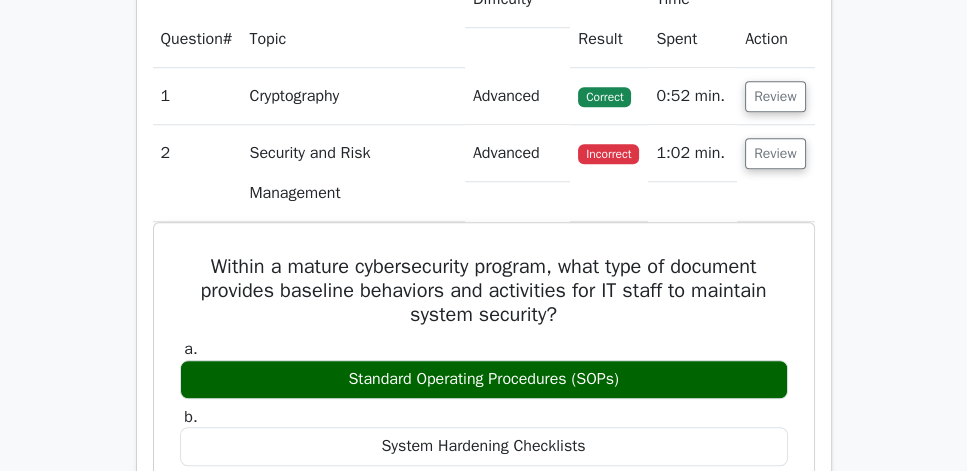 scroll, scrollTop: 1600, scrollLeft: 0, axis: vertical 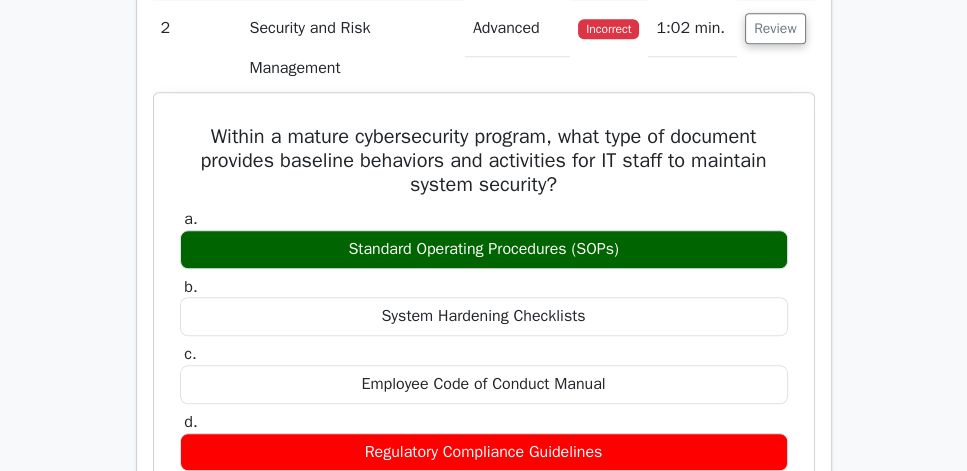 drag, startPoint x: 179, startPoint y: 154, endPoint x: 637, endPoint y: 415, distance: 527.148 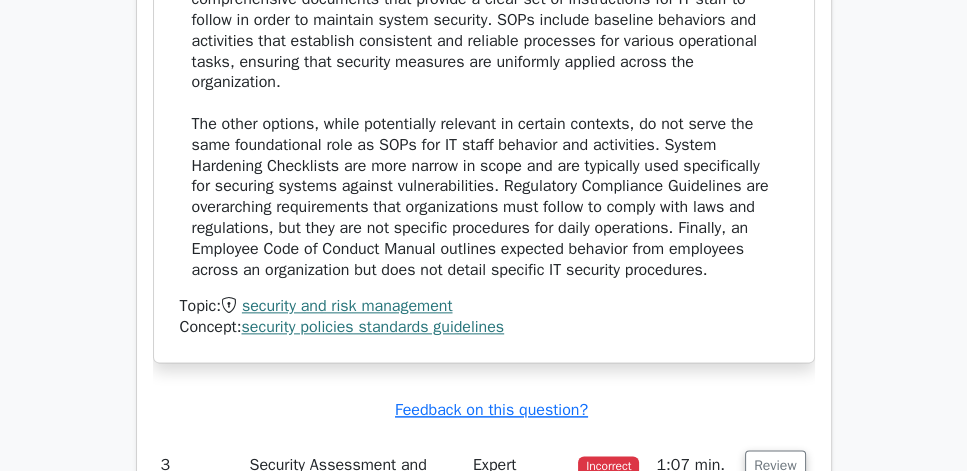 scroll, scrollTop: 2228, scrollLeft: 0, axis: vertical 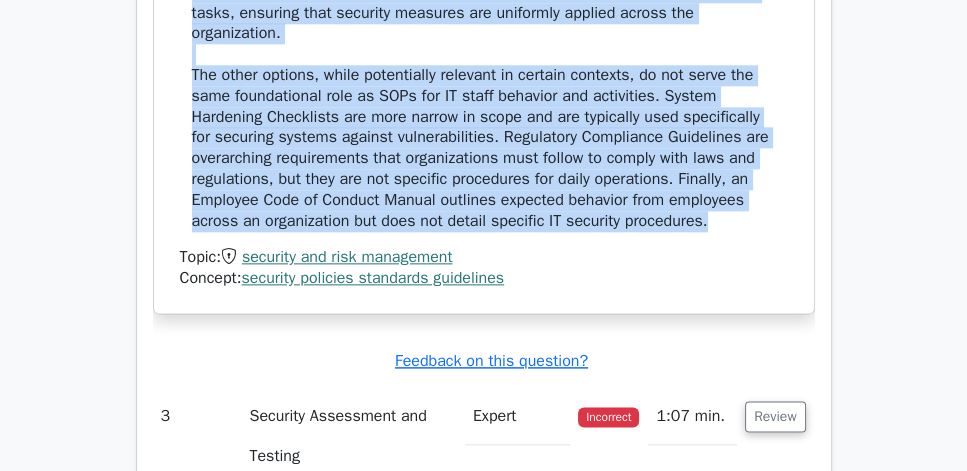 click on "Within a mature cybersecurity program, Standard Operating Procedures (SOPs) are comprehensive documents that provide a clear set of instructions for IT staff to follow in order to maintain system security. SOPs include baseline behaviors and activities that establish consistent and reliable processes for various operational tasks, ensuring that security measures are uniformly applied across the organization." at bounding box center [484, 75] 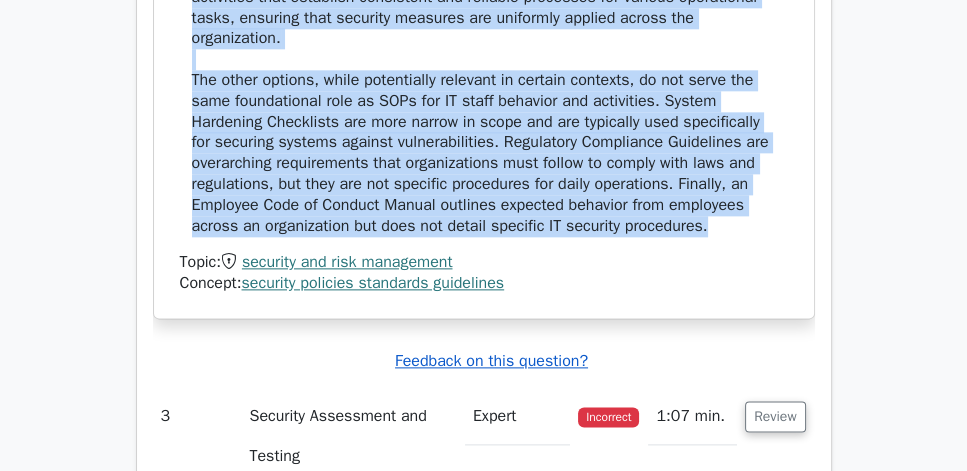 copy on "Within a mature cybersecurity program, what type of document provides baseline behaviors and activities for IT staff to maintain system security?
a.
Standard Operating Procedures (SOPs)
b.
System Hardening Checklists
c.
Employee Code of Conduct Manual
d.
Regulatory Compliance Guidelines
Explanation
Within a mature cybersecurity program, Standard Operating Procedures (SOPs) are comprehensive documents that provide a clear set of instructions for IT staff to follow in order to maintain system security. SOPs include baseline behaviors and activities that establish consistent and reliable processes for various operational tasks, ensuring that security measures are uniformly applied across the organization. The..." 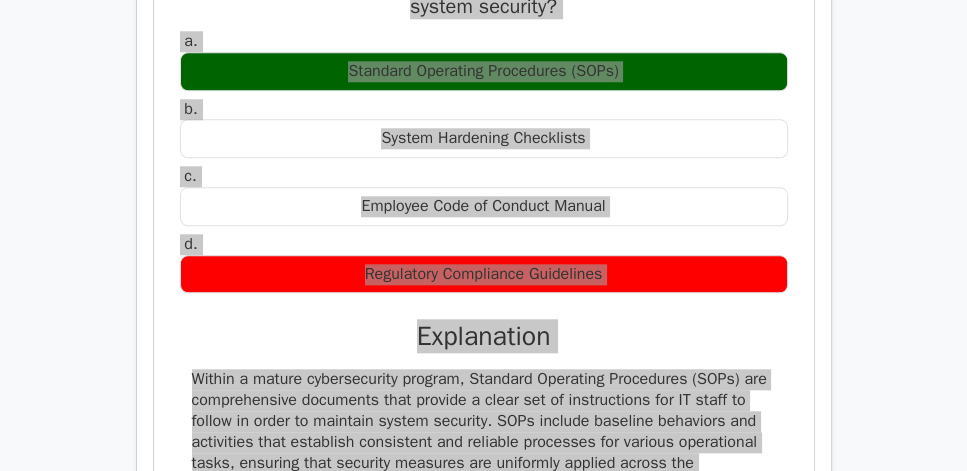 scroll, scrollTop: 1771, scrollLeft: 0, axis: vertical 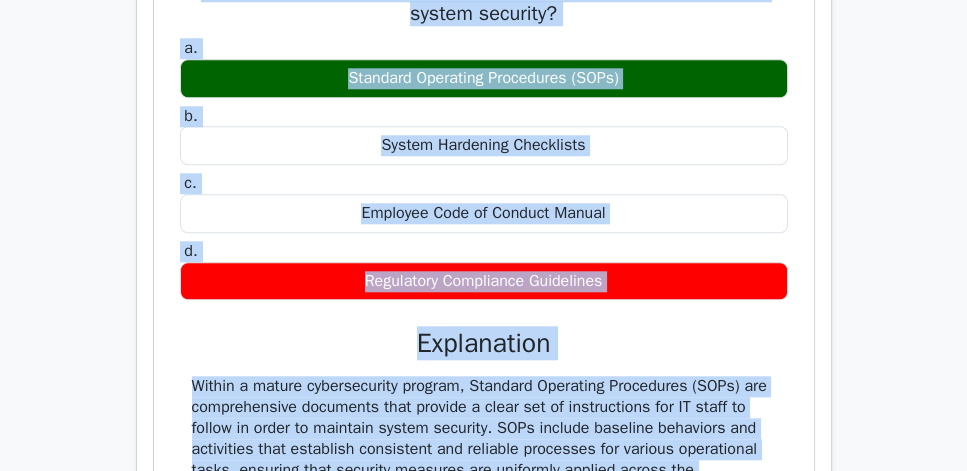 click on "Within a mature cybersecurity program, what type of document provides baseline behaviors and activities for IT staff to maintain system security?
a.
Standard Operating Procedures (SOPs)
b.
c. d." at bounding box center [484, 346] 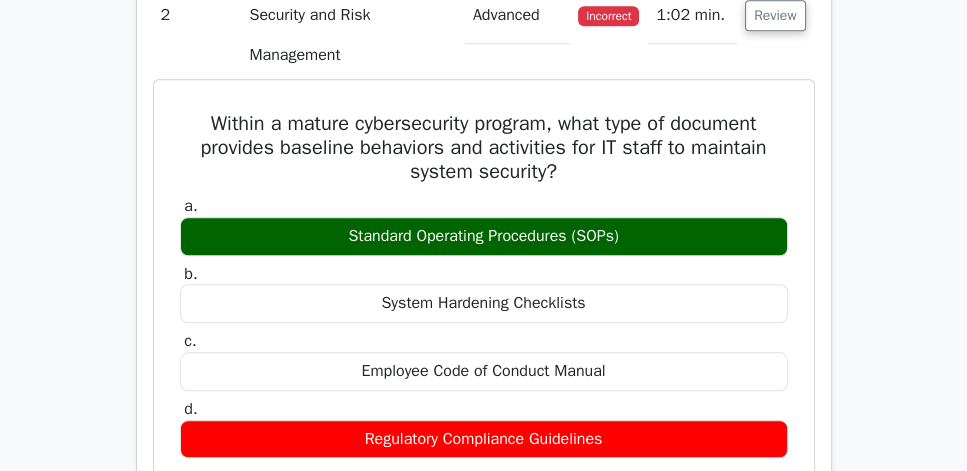 scroll, scrollTop: 1600, scrollLeft: 0, axis: vertical 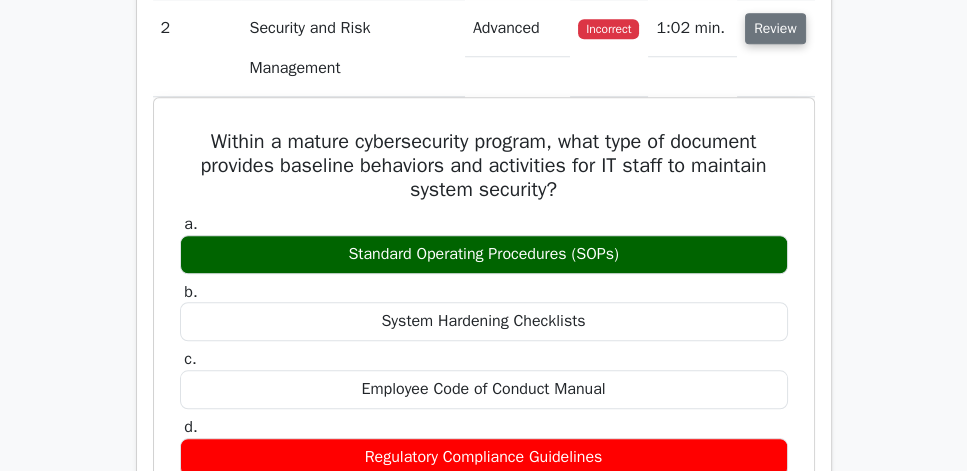 click on "Review" at bounding box center [775, 28] 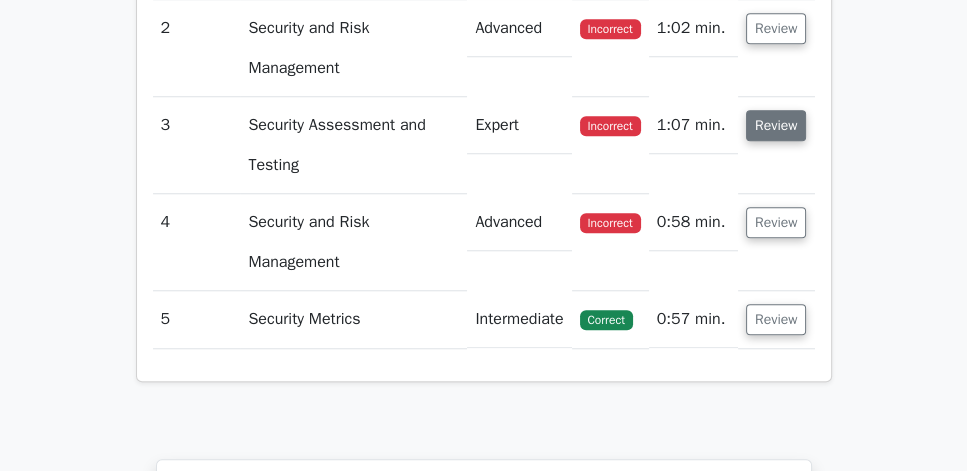 click on "Review" at bounding box center (776, 125) 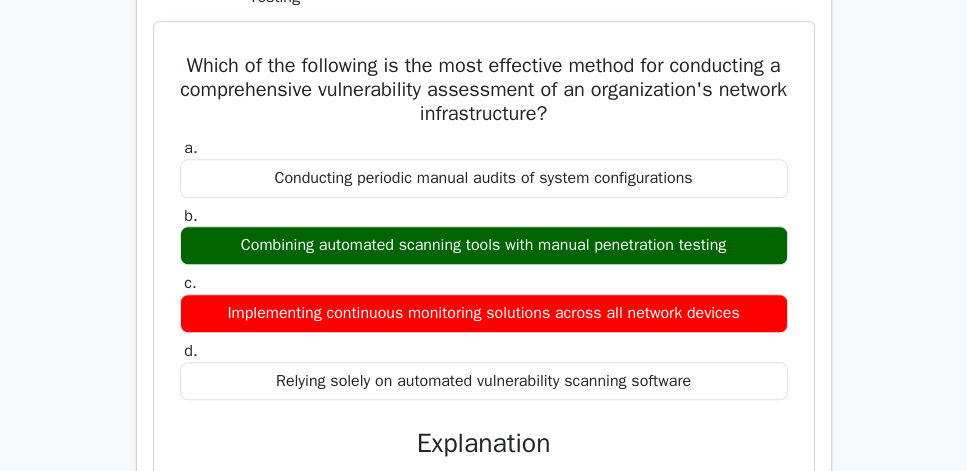 scroll, scrollTop: 1771, scrollLeft: 0, axis: vertical 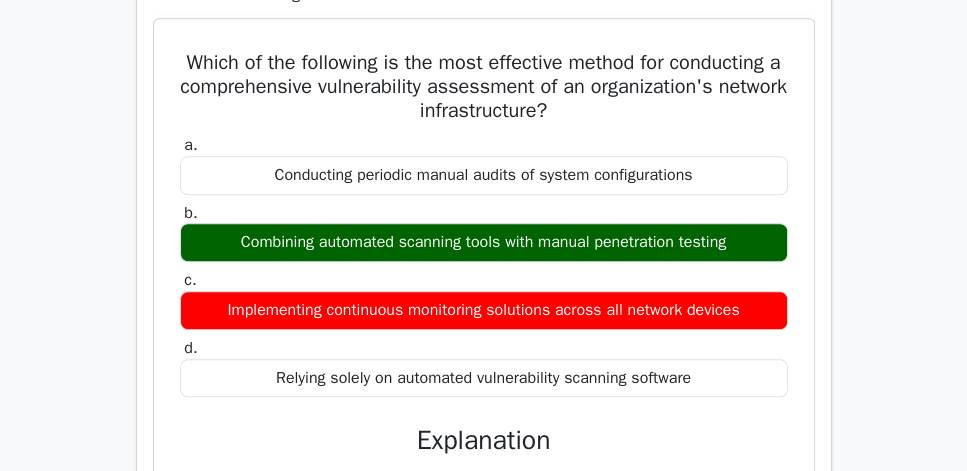 drag, startPoint x: 207, startPoint y: 80, endPoint x: 737, endPoint y: 397, distance: 617.567 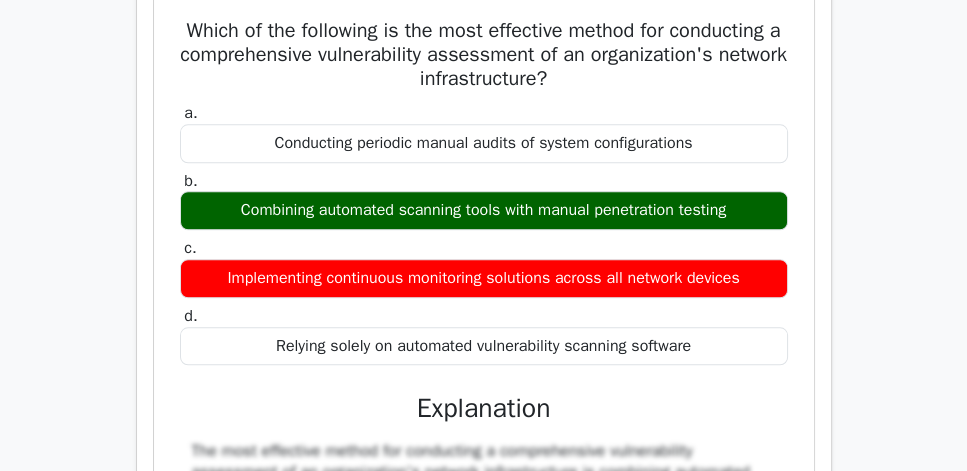scroll, scrollTop: 1942, scrollLeft: 0, axis: vertical 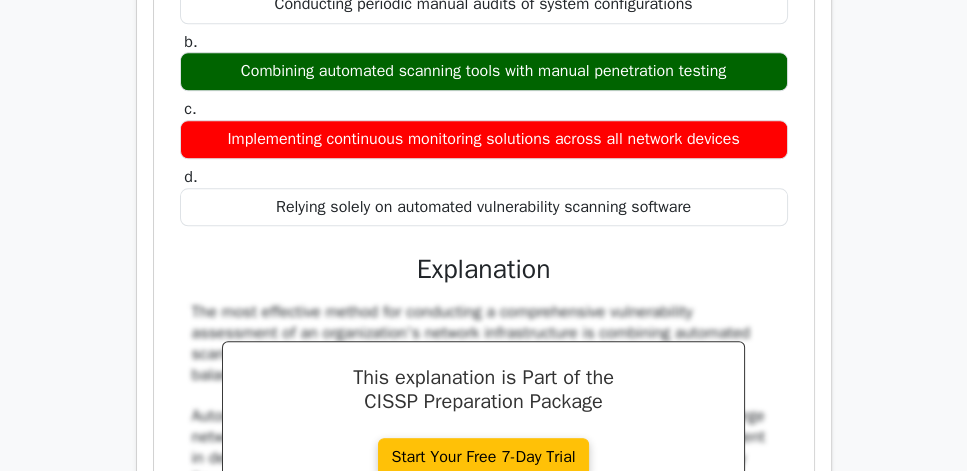 copy on "Which of the following is the most effective method for conducting a comprehensive vulnerability assessment of an organization's network infrastructure?
a.
Conducting periodic manual audits of system configurations
b.
Combining automated scanning tools with manual penetration testing
c.
Implementing continuous monitoring solutions across all network devices
d.
Relying solely on automated vulnerability scanning software" 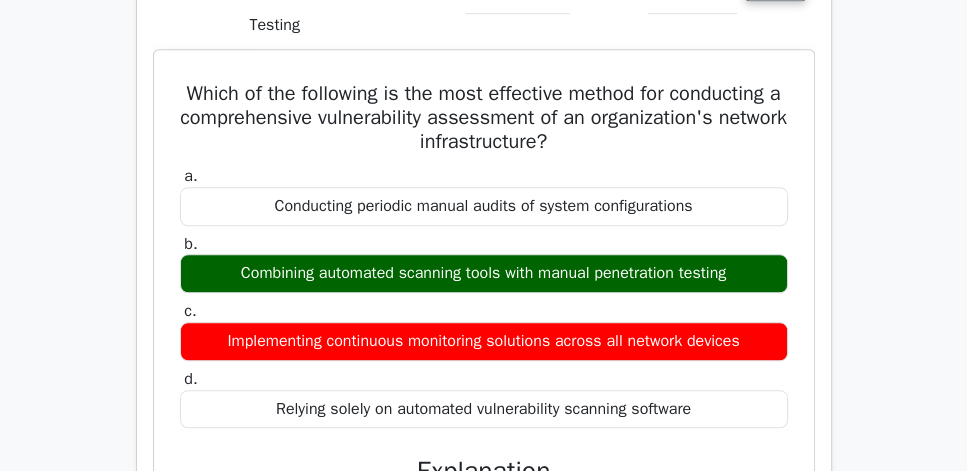 scroll, scrollTop: 1714, scrollLeft: 0, axis: vertical 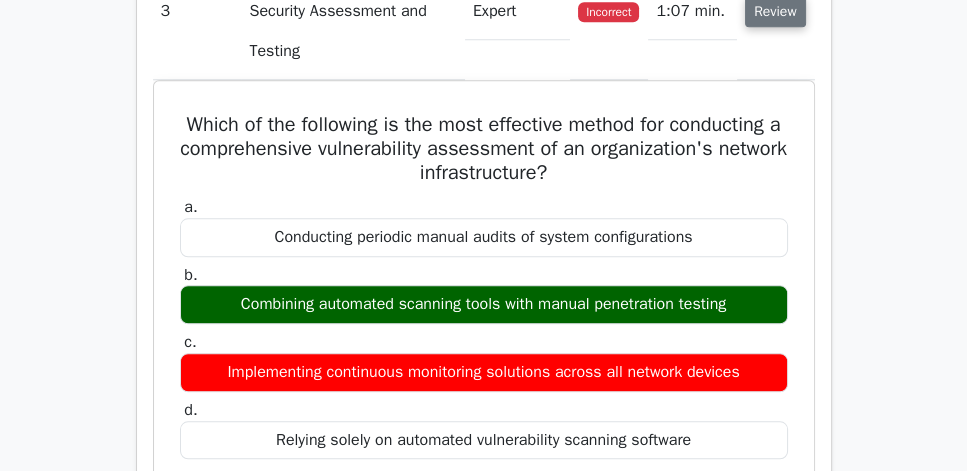click on "Review" at bounding box center [775, 11] 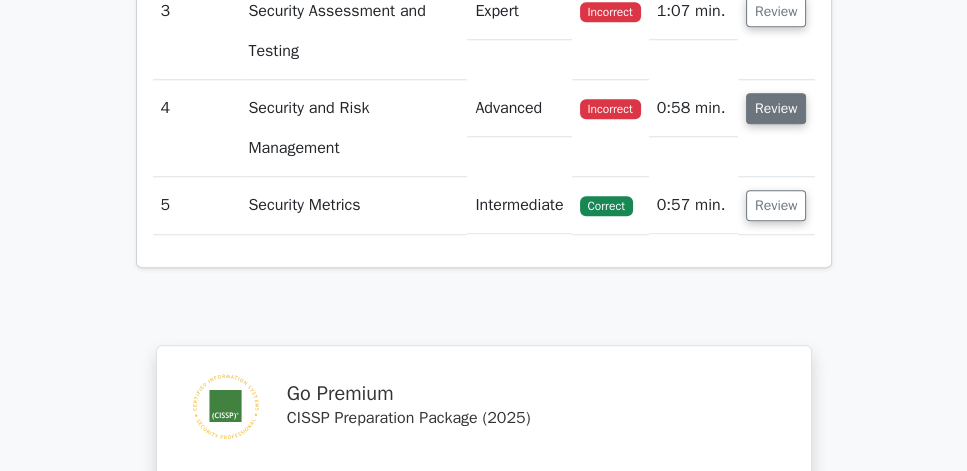 click on "Review" at bounding box center (776, 108) 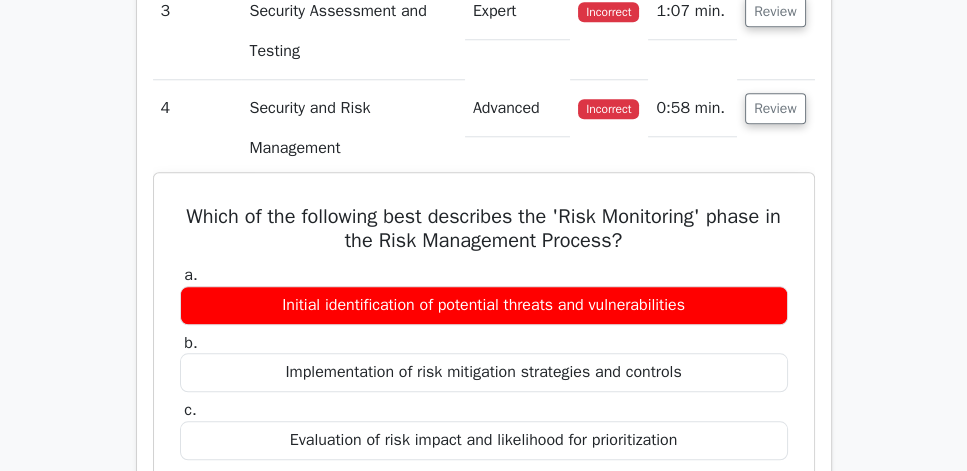 drag, startPoint x: 186, startPoint y: 234, endPoint x: 654, endPoint y: 405, distance: 498.262 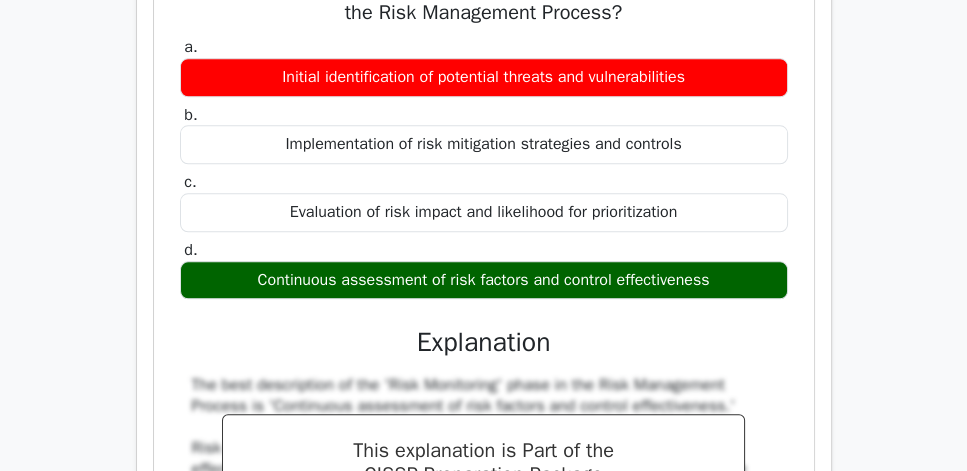 scroll, scrollTop: 1942, scrollLeft: 0, axis: vertical 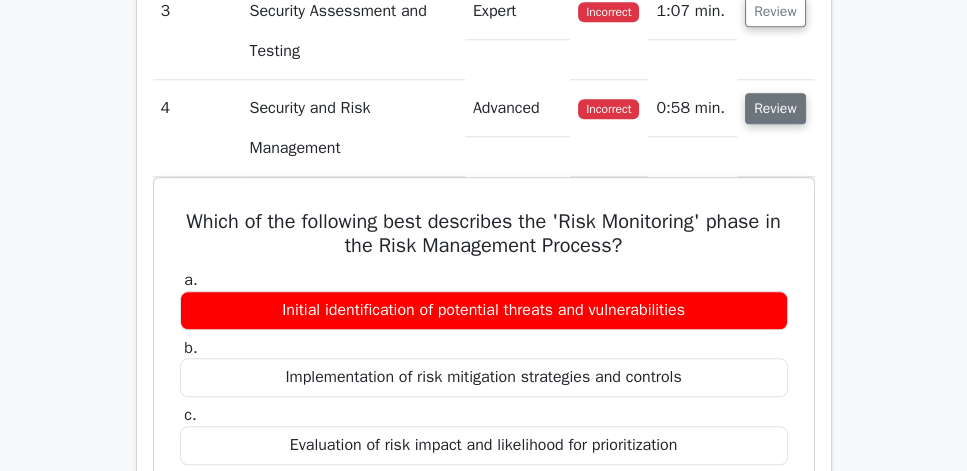click on "Review" at bounding box center [775, 108] 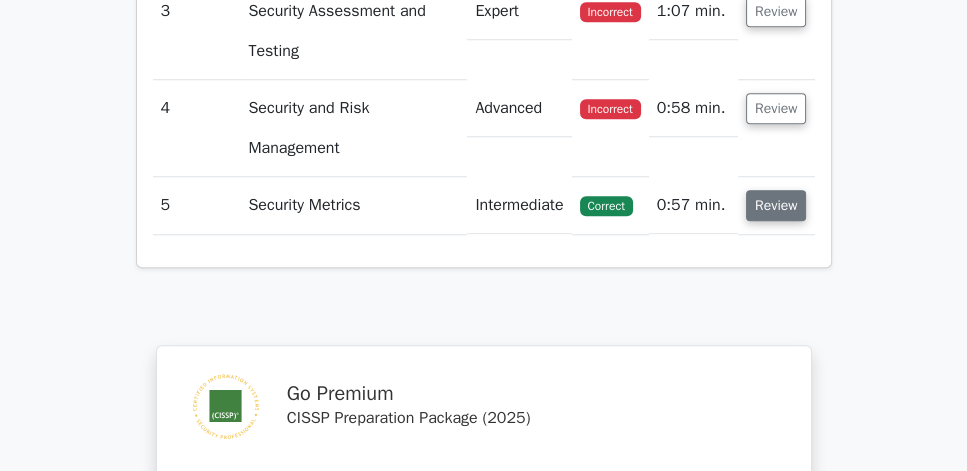 click on "Review" at bounding box center (776, 205) 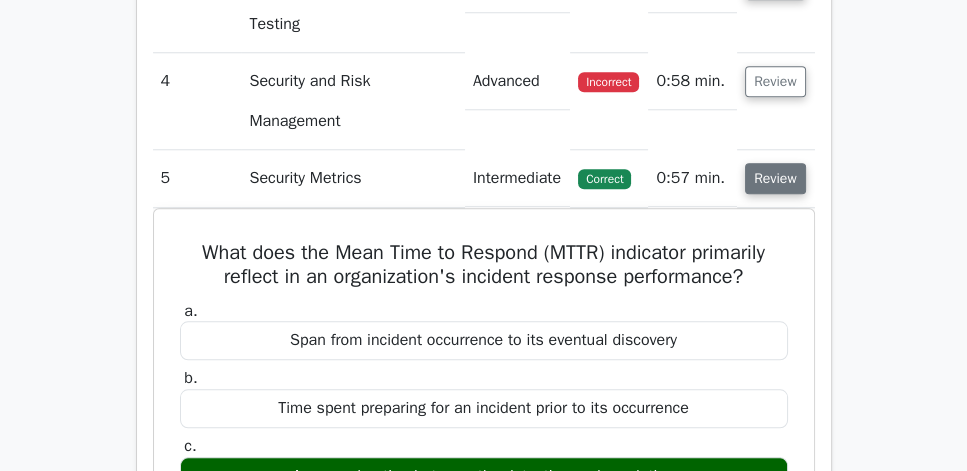 scroll, scrollTop: 1885, scrollLeft: 0, axis: vertical 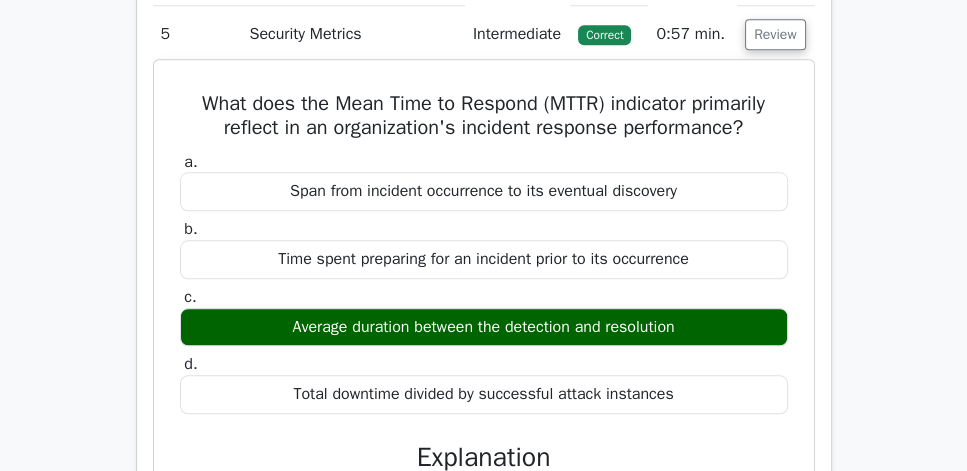 drag, startPoint x: 183, startPoint y: 119, endPoint x: 716, endPoint y: 431, distance: 617.6026 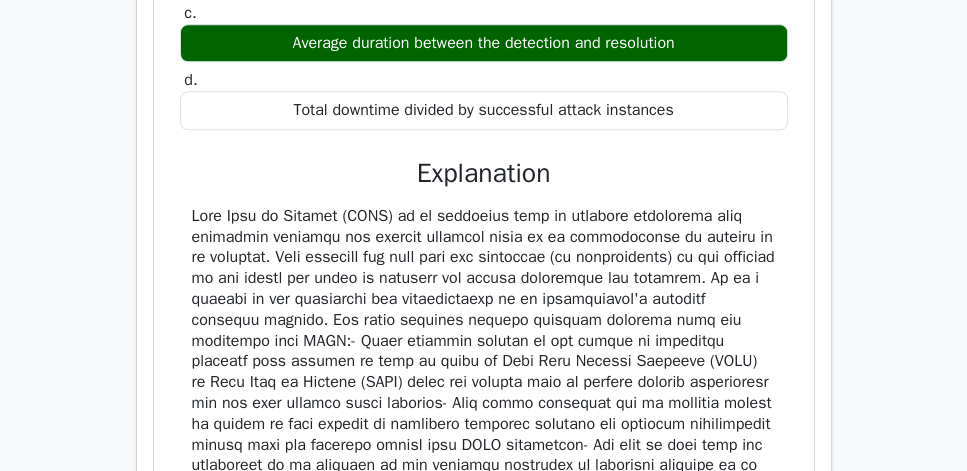 scroll, scrollTop: 2400, scrollLeft: 0, axis: vertical 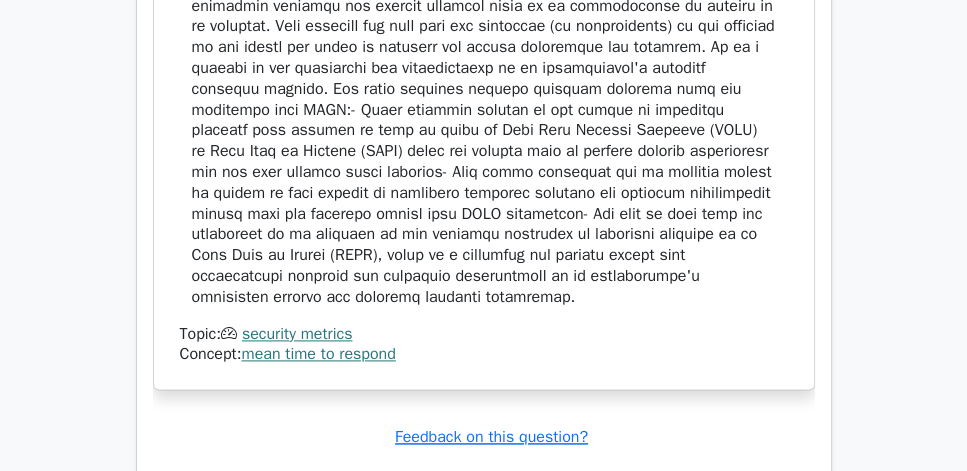 click at bounding box center (484, 141) 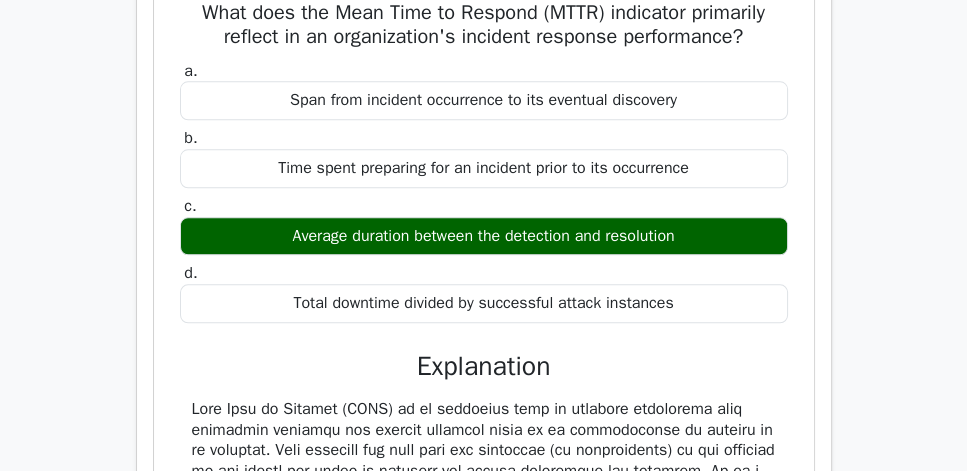 scroll, scrollTop: 1942, scrollLeft: 0, axis: vertical 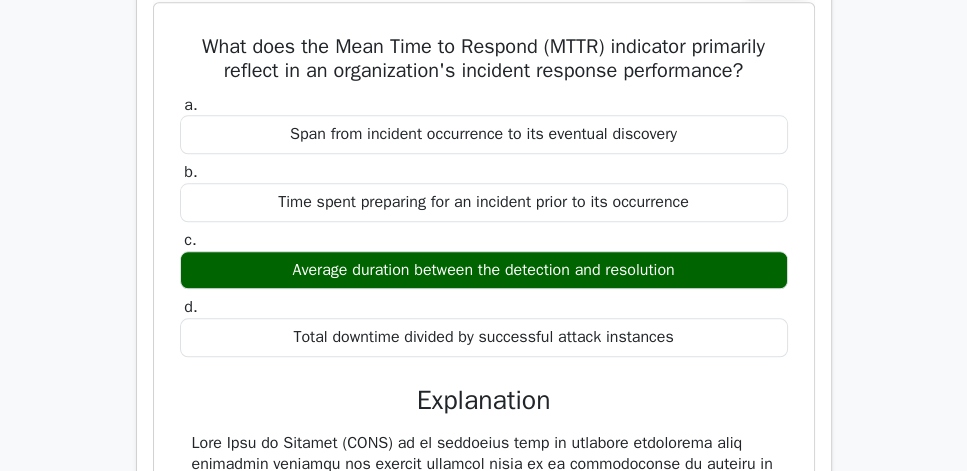 copy on "What does the Mean Time to Respond (MTTR) indicator primarily reflect in an organization's incident response performance?
a.
Span from incident occurrence to its eventual discovery
b.
Time spent preparing for an incident prior to its occurrence
c.
Average duration between the detection and resolution
d.
Total downtime divided by successful attack instances
Explanation
Mean Time to Respond (MTTR) is an indicator used in incident management that primarily reflects the average duration taken by an organization to respond to an incident. This includes the time from the detection (or notification) of the incident to the moment the issue is resolved and normal operations are restored. It is a measure of the effi..." 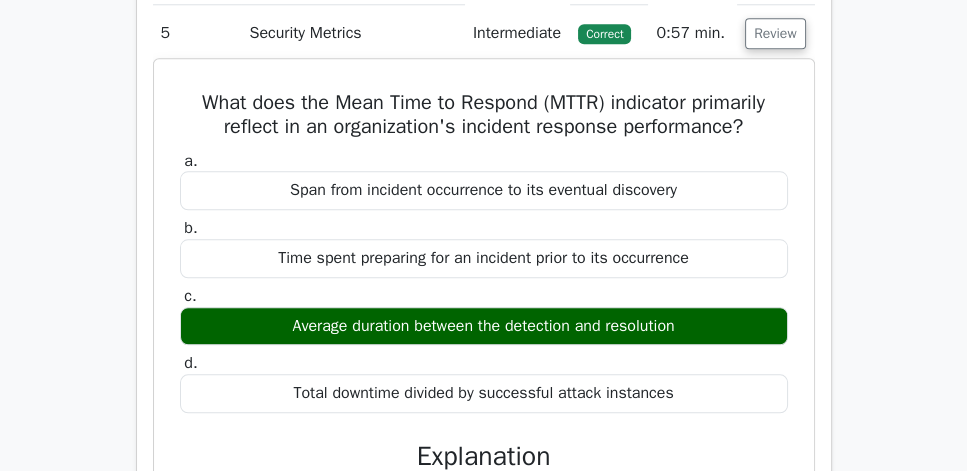 scroll, scrollTop: 1657, scrollLeft: 0, axis: vertical 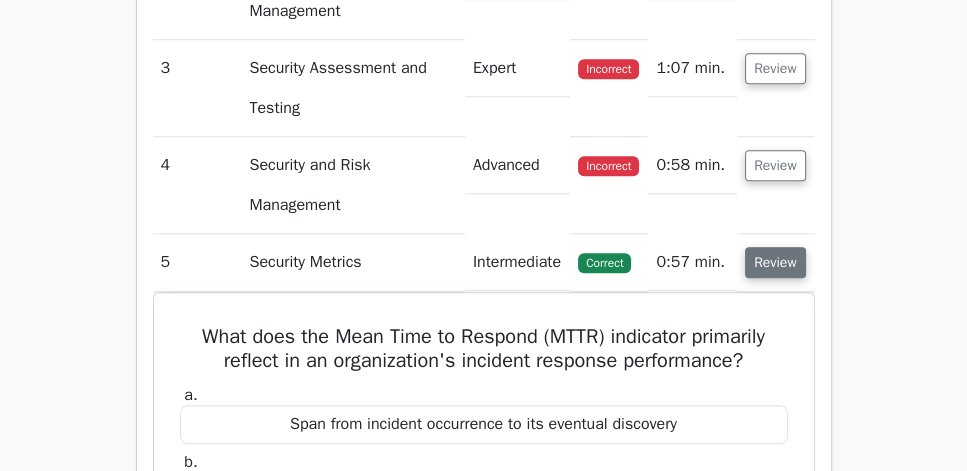 click on "Review" at bounding box center [775, 262] 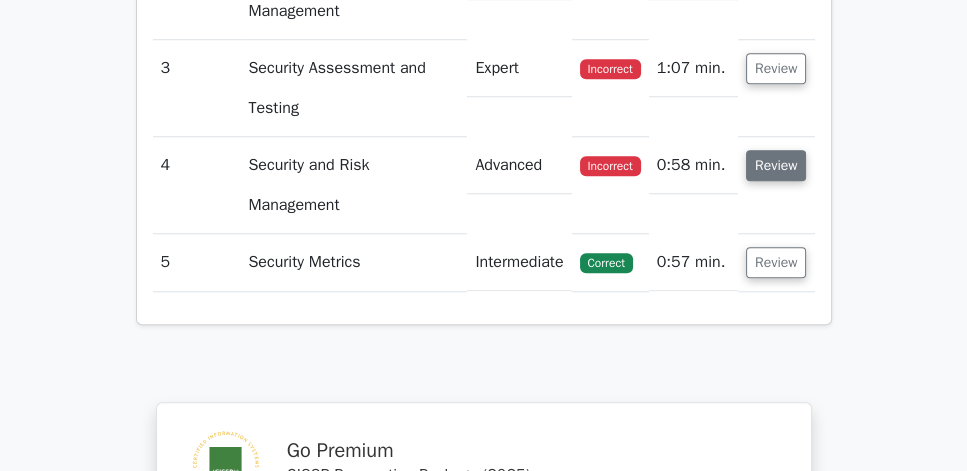 click on "Review" at bounding box center (776, 165) 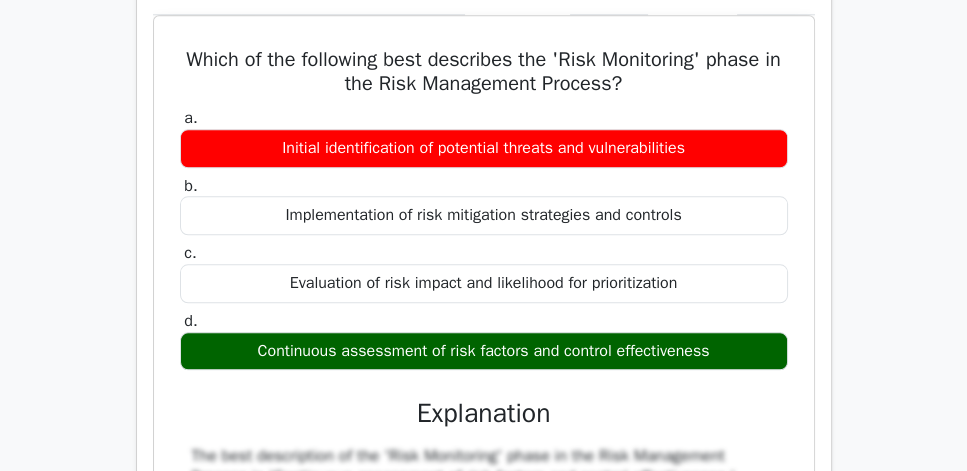 scroll, scrollTop: 1885, scrollLeft: 0, axis: vertical 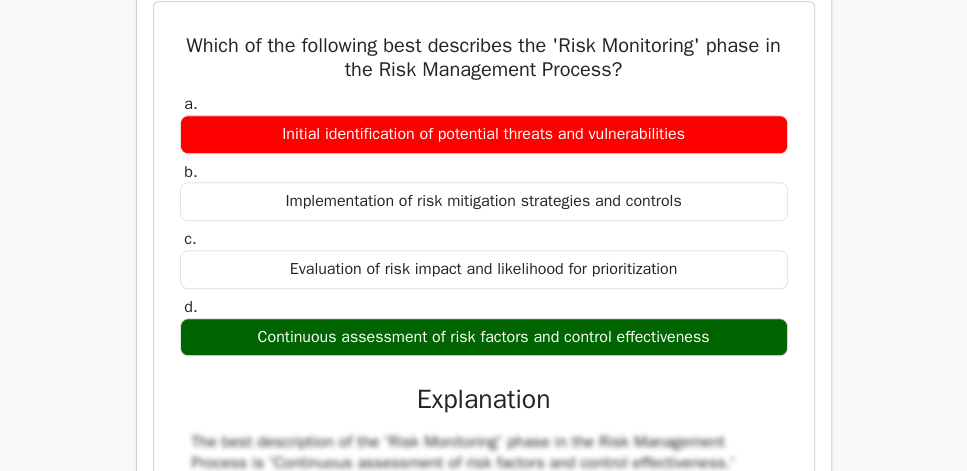 drag, startPoint x: 195, startPoint y: 69, endPoint x: 763, endPoint y: 352, distance: 634.59674 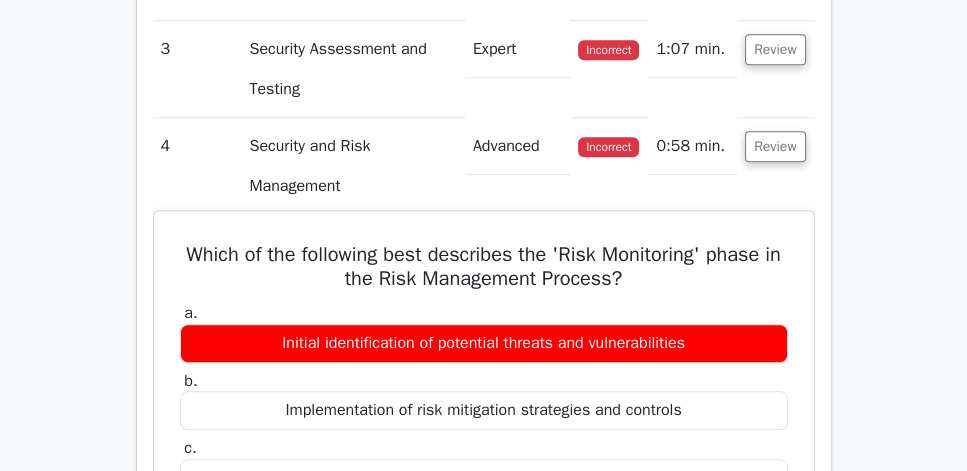 scroll, scrollTop: 1657, scrollLeft: 0, axis: vertical 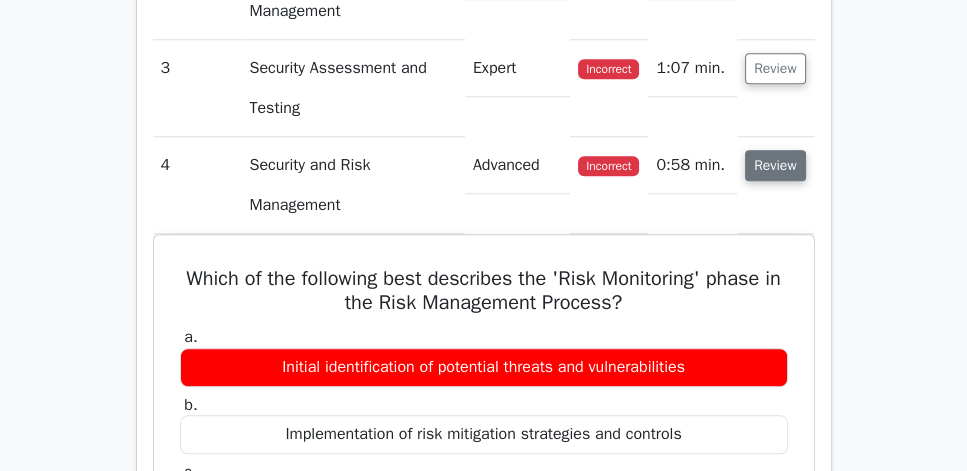 click on "Review" at bounding box center [775, 165] 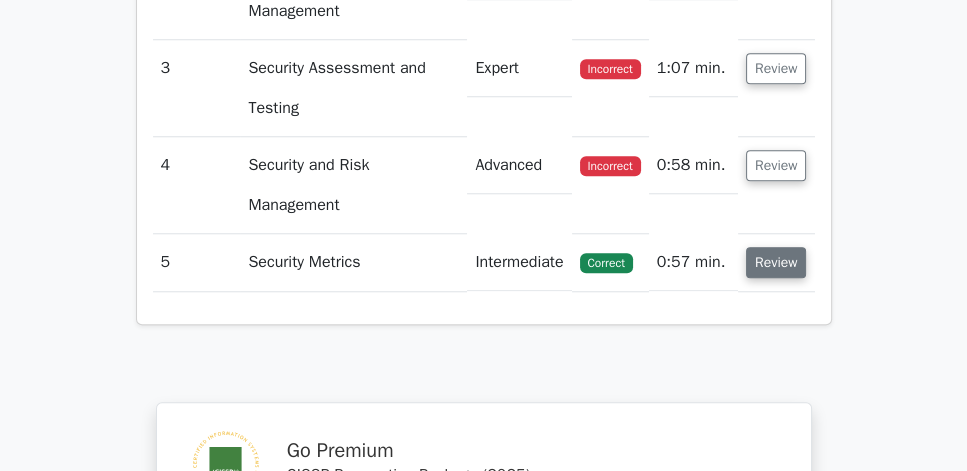 click on "Review" at bounding box center [776, 262] 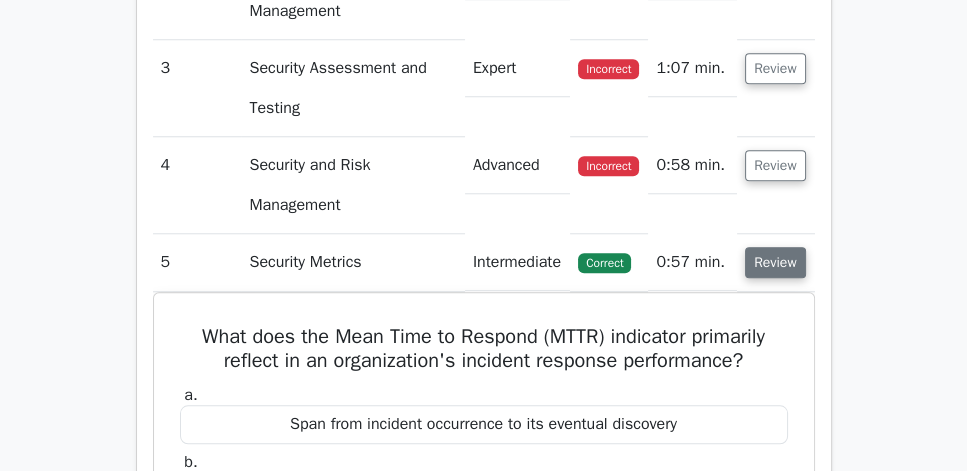 click on "Review" at bounding box center (775, 262) 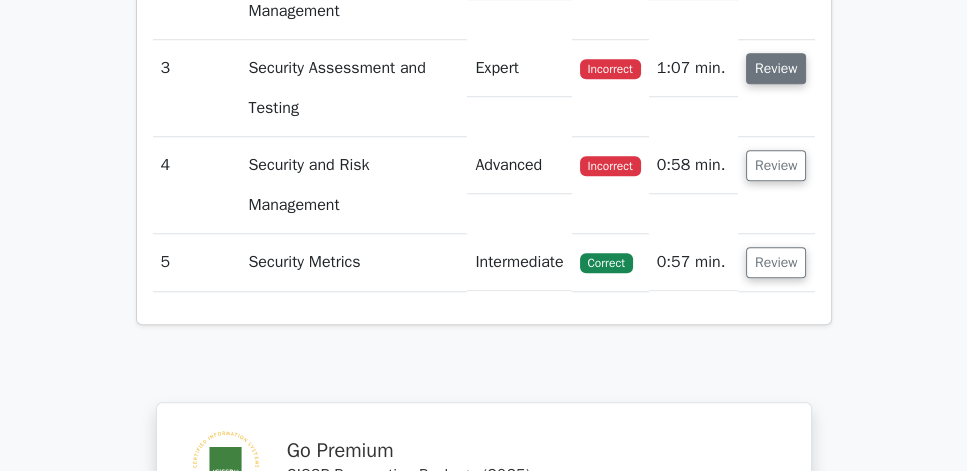 click on "Review" at bounding box center [776, 68] 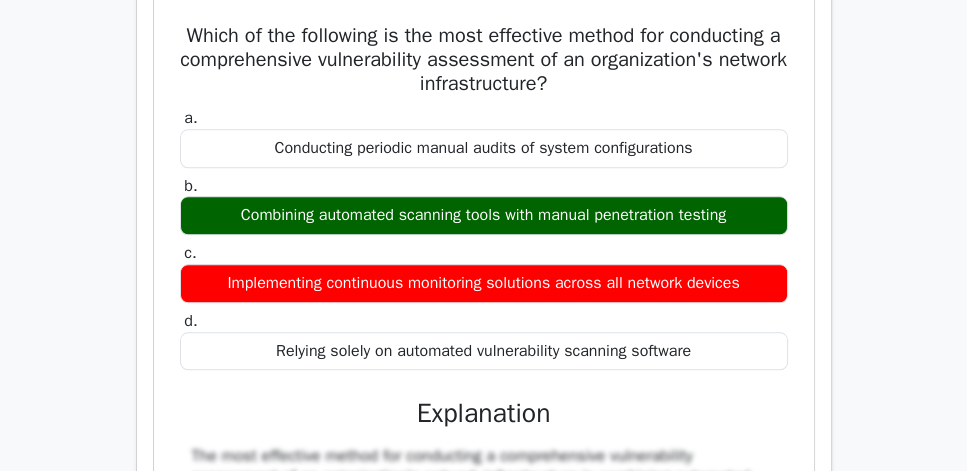 scroll, scrollTop: 1771, scrollLeft: 0, axis: vertical 